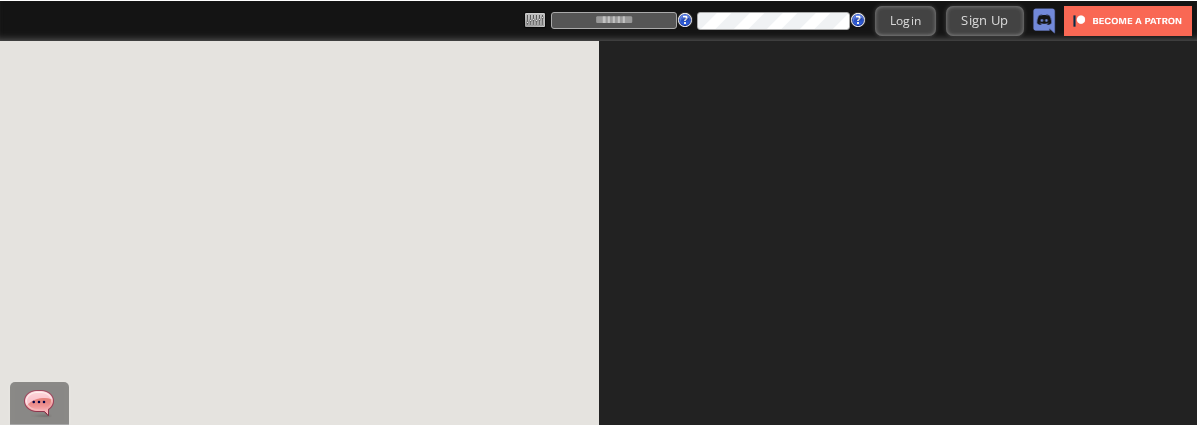 scroll, scrollTop: 0, scrollLeft: 0, axis: both 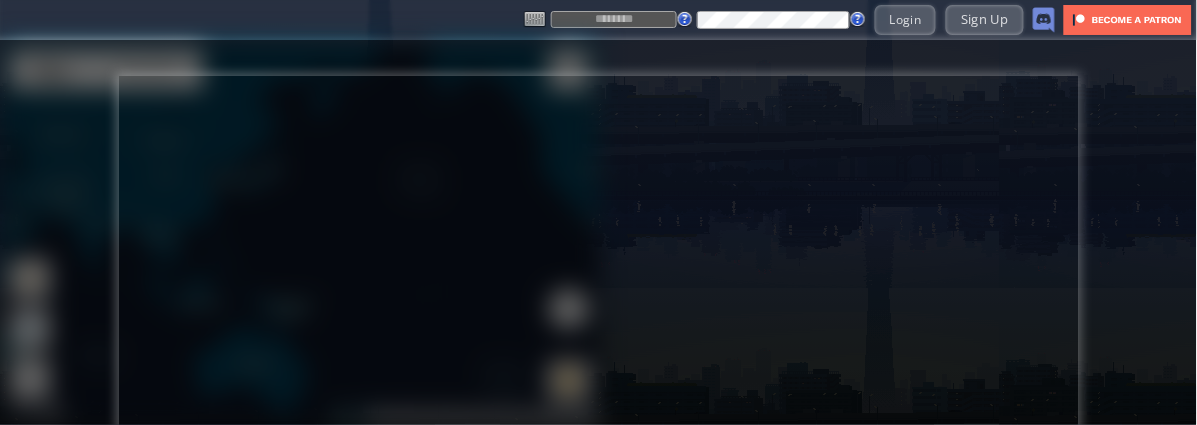click at bounding box center [614, 19] 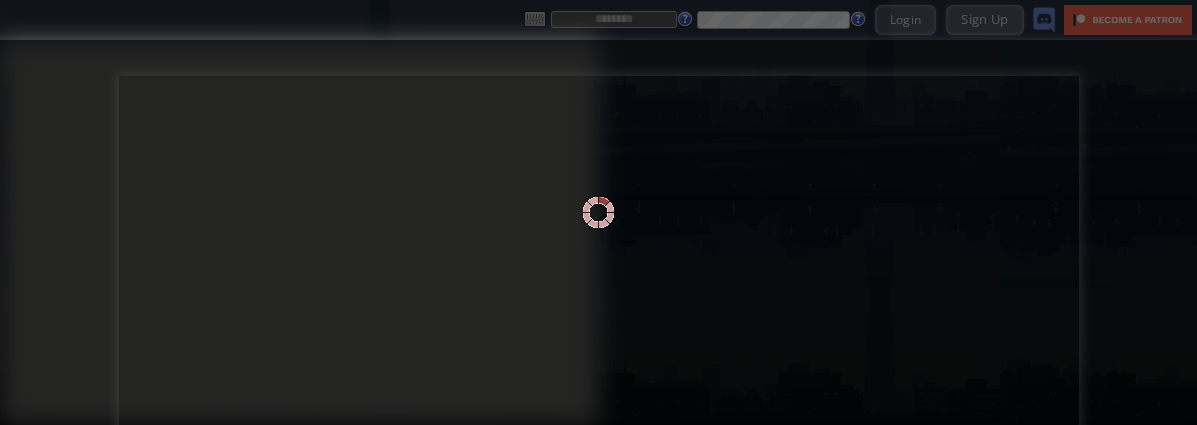 scroll, scrollTop: 0, scrollLeft: 0, axis: both 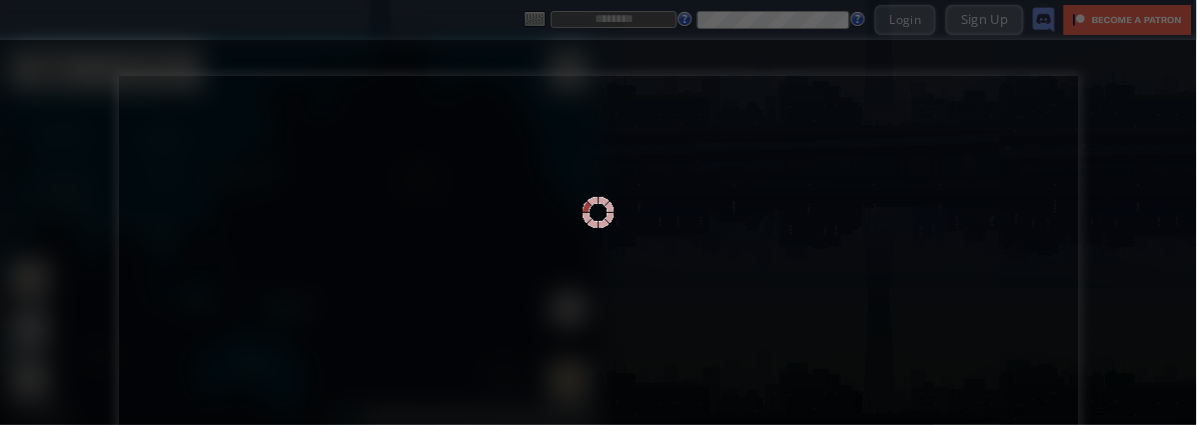 click at bounding box center (0, 425) 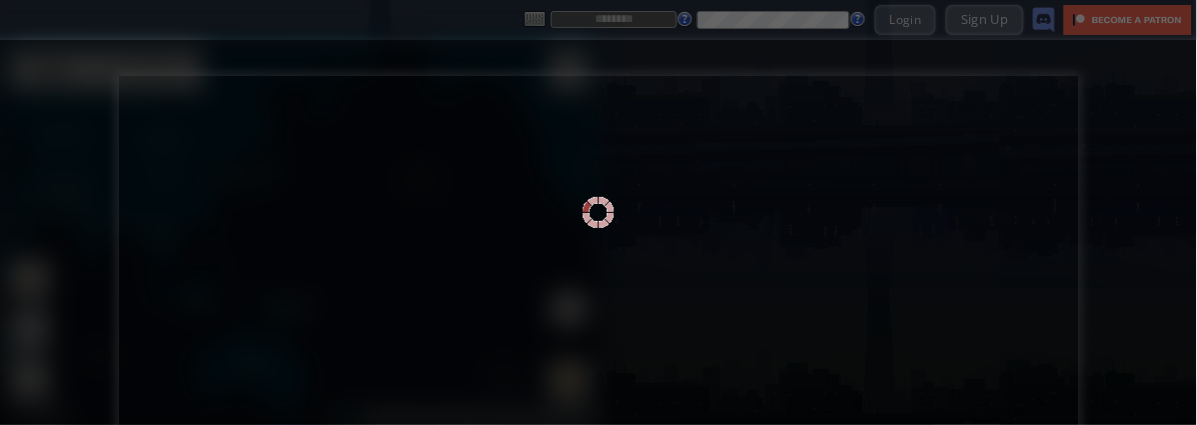 click at bounding box center [0, 425] 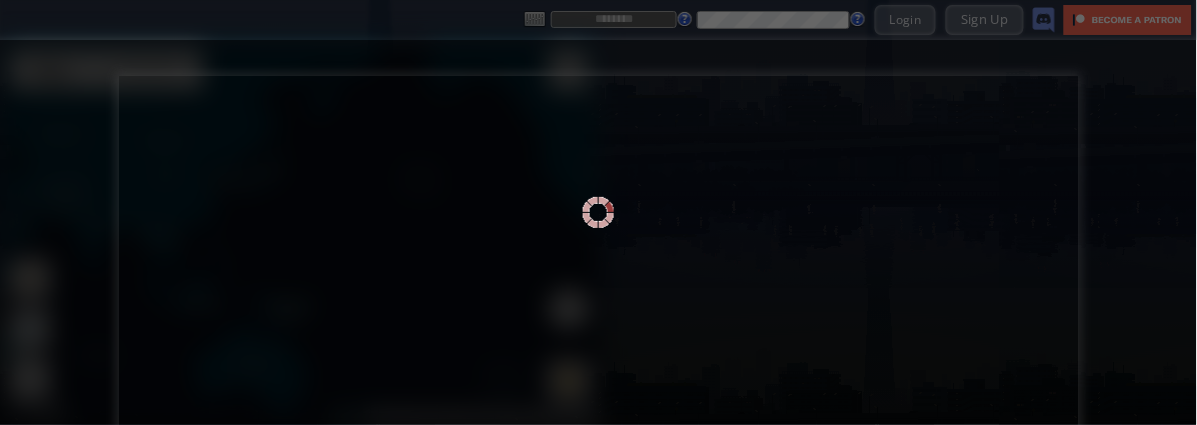 click at bounding box center (0, 425) 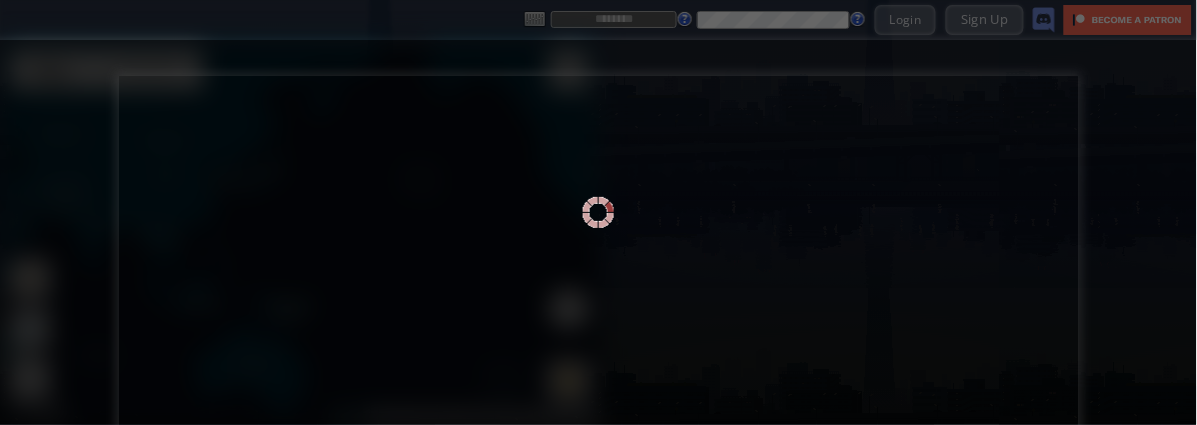 click at bounding box center (0, 425) 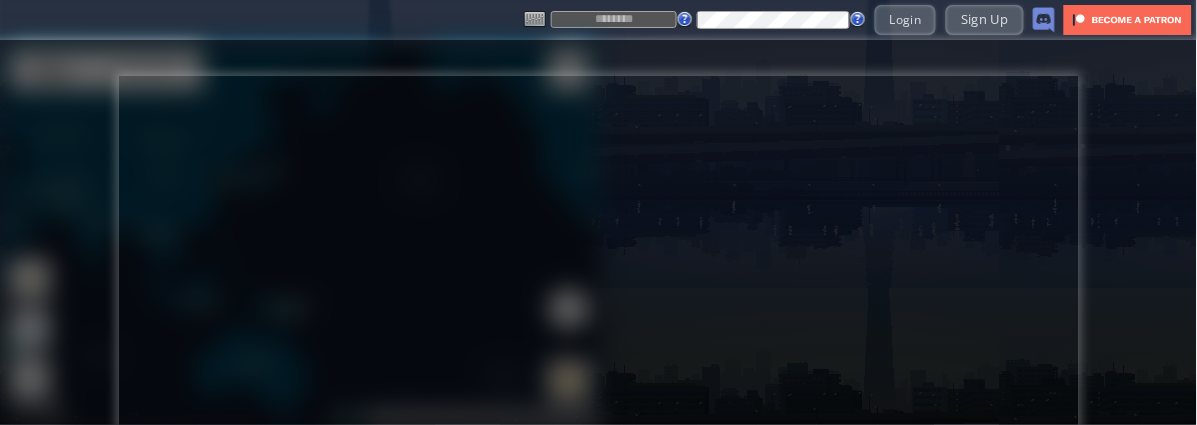 click at bounding box center (0, 425) 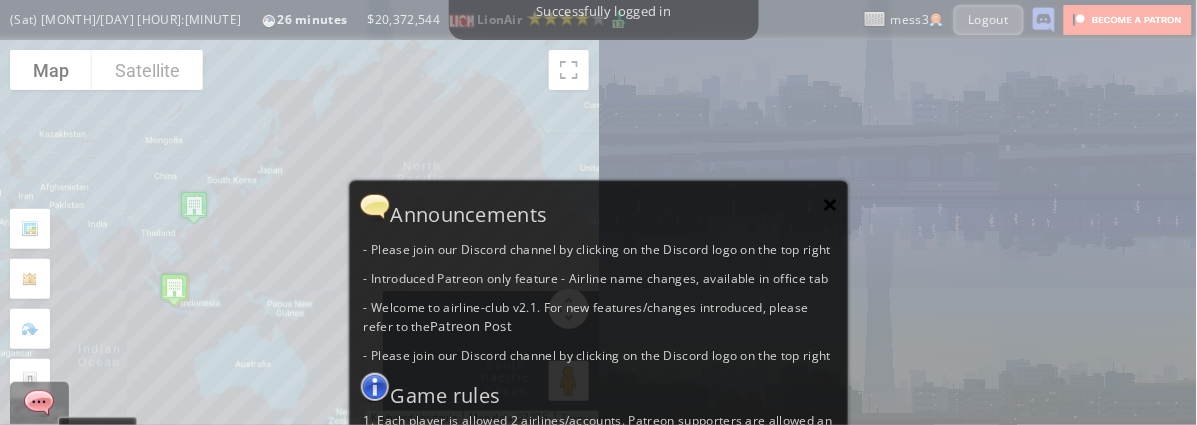 click on "×" at bounding box center (830, 204) 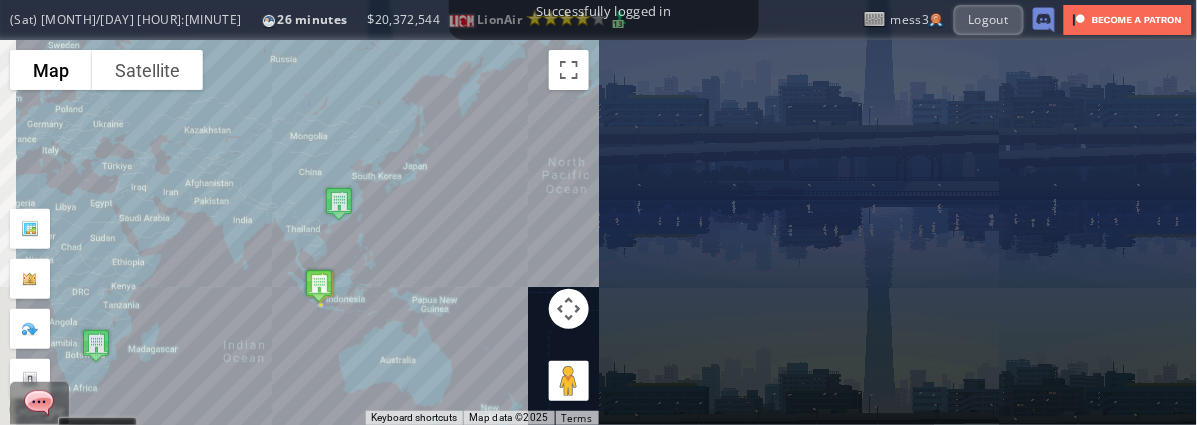 drag, startPoint x: 301, startPoint y: 248, endPoint x: 453, endPoint y: 244, distance: 152.05263 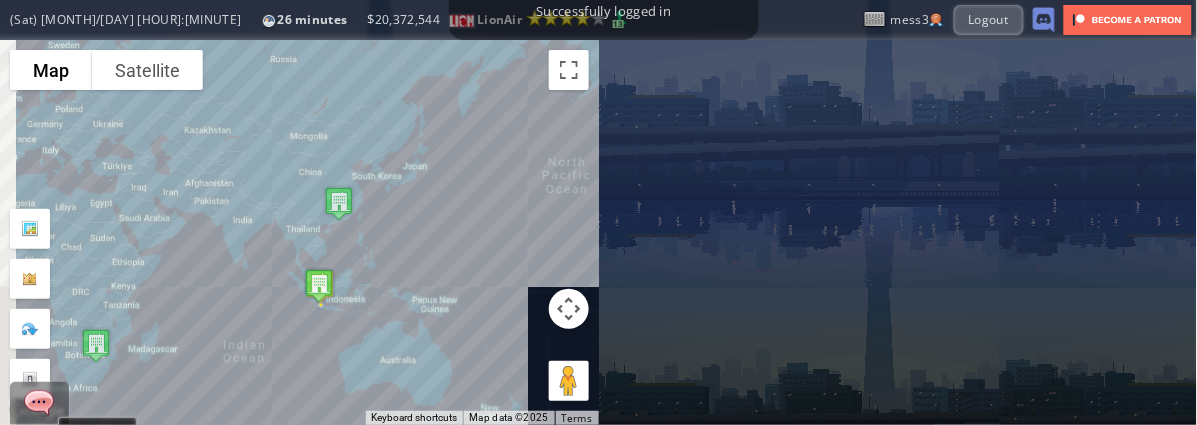 click on "To navigate, press the arrow keys." at bounding box center (299, 232) 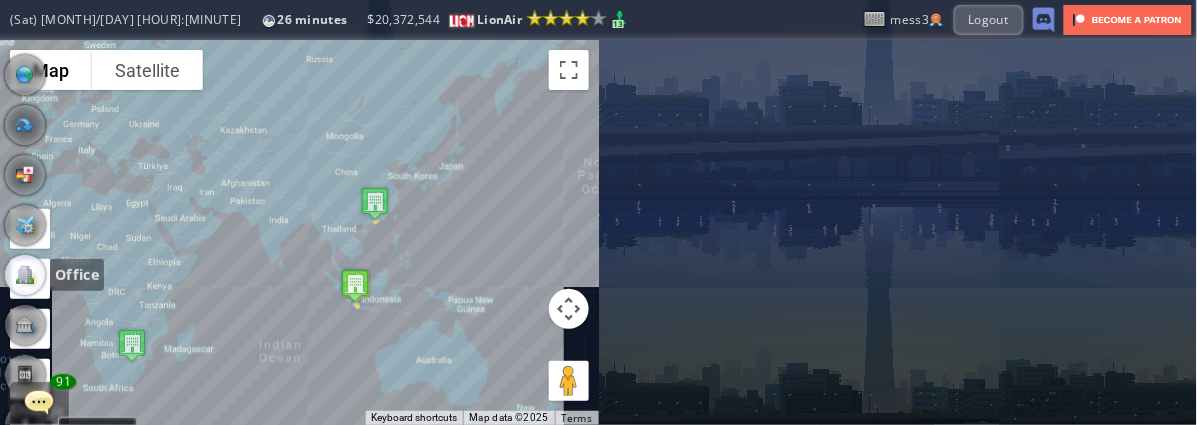 click at bounding box center (25, 275) 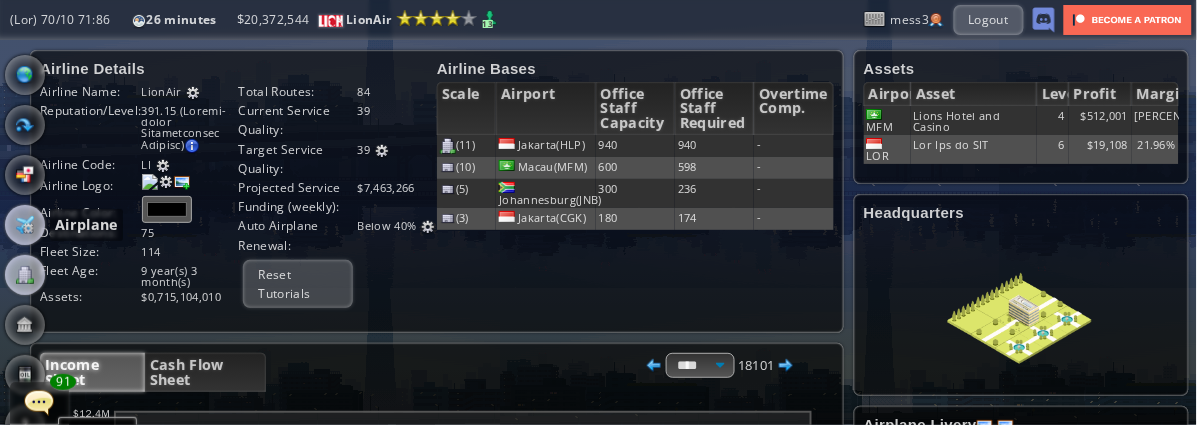 click at bounding box center (25, 225) 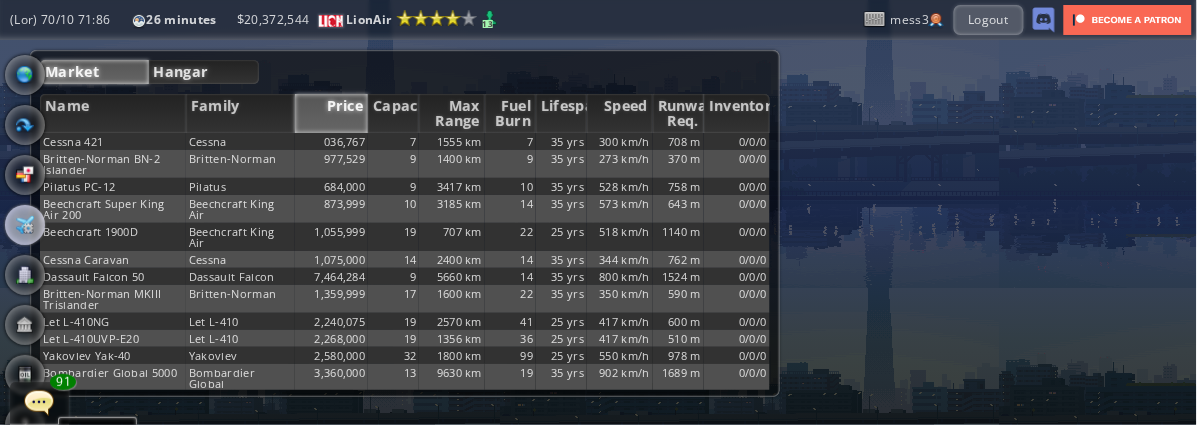 click on "Hangar" at bounding box center [204, 72] 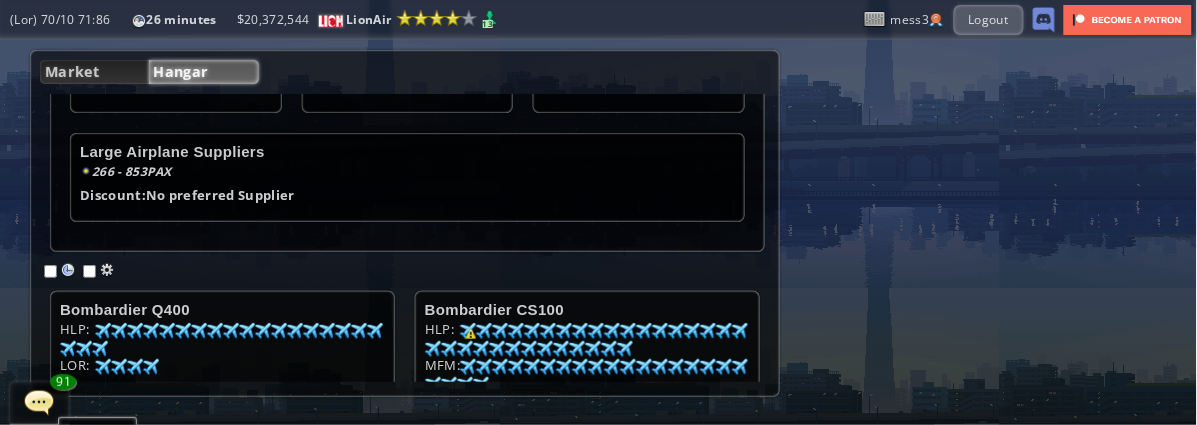 scroll, scrollTop: 462, scrollLeft: 0, axis: vertical 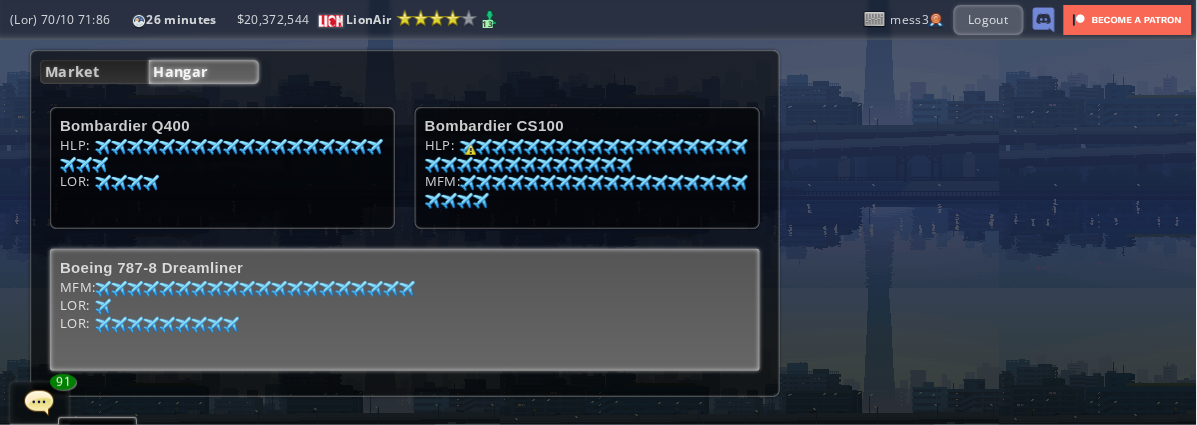 click on "CGK: [NUMBER] [NUMBER] [NUMBER] [NUMBER] [NUMBER] [NUMBER] [NUMBER] [NUMBER] [NUMBER] [NUMBER] [NUMBER] [NUMBER] [NUMBER] [NUMBER] [NUMBER] [NUMBER] [NUMBER] [NUMBER] [NUMBER] [NUMBER]" at bounding box center (587, 220) 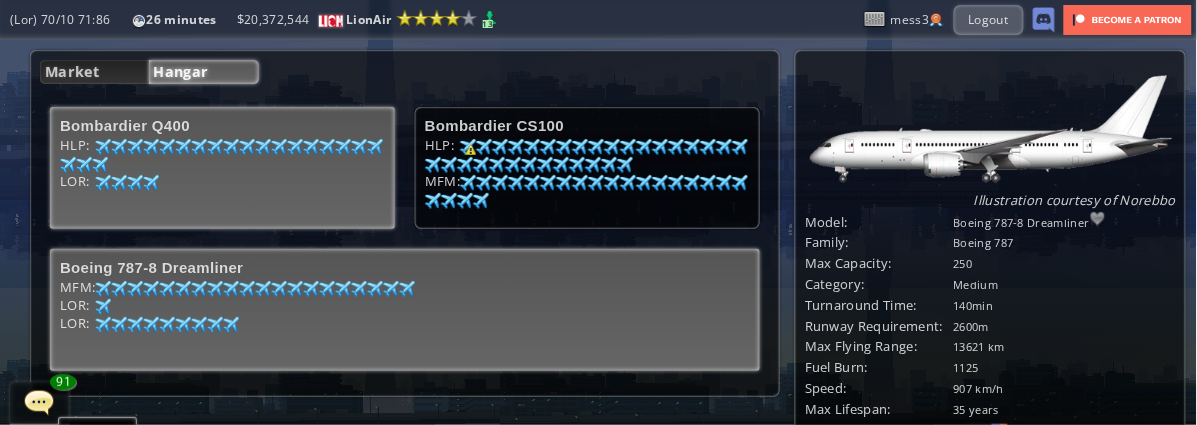 click on "HLP: [NUMBER] [NUMBER] [NUMBER] [NUMBER] [NUMBER] [NUMBER] [NUMBER] [NUMBER] [NUMBER] [NUMBER] [NUMBER] [NUMBER] [NUMBER] [NUMBER] [NUMBER] [NUMBER] [NUMBER] [NUMBER] [NUMBER] [NUMBER] [NUMBER] [NUMBER] [NUMBER] [NUMBER] [NUMBER] [NUMBER] [NUMBER] [NUMBER] [NUMBER] [NUMBER] [NUMBER] [NUMBER] [NUMBER] [NUMBER] [NUMBER] [NUMBER] [NUMBER] [NUMBER] [NUMBER] [NUMBER] [NUMBER] JNB: [NUMBER] [NUMBER] [NUMBER] [NUMBER] [NUMBER] [NUMBER] CGK: [NUMBER] [NUMBER] [NUMBER] [NUMBER] [NUMBER] [NUMBER] [NUMBER] [NUMBER] [NUMBER] [NUMBER] [NUMBER] [NUMBER] [NUMBER] [NUMBER] [NUMBER] [NUMBER] [NUMBER] [NUMBER] [NUMBER] [NUMBER] [NUMBER]" at bounding box center [222, 174] 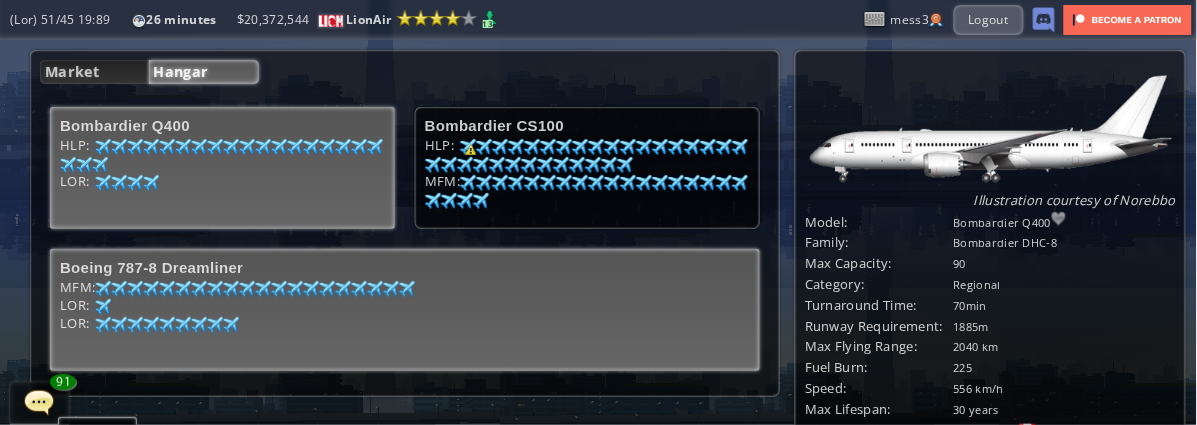 scroll, scrollTop: 472, scrollLeft: 0, axis: vertical 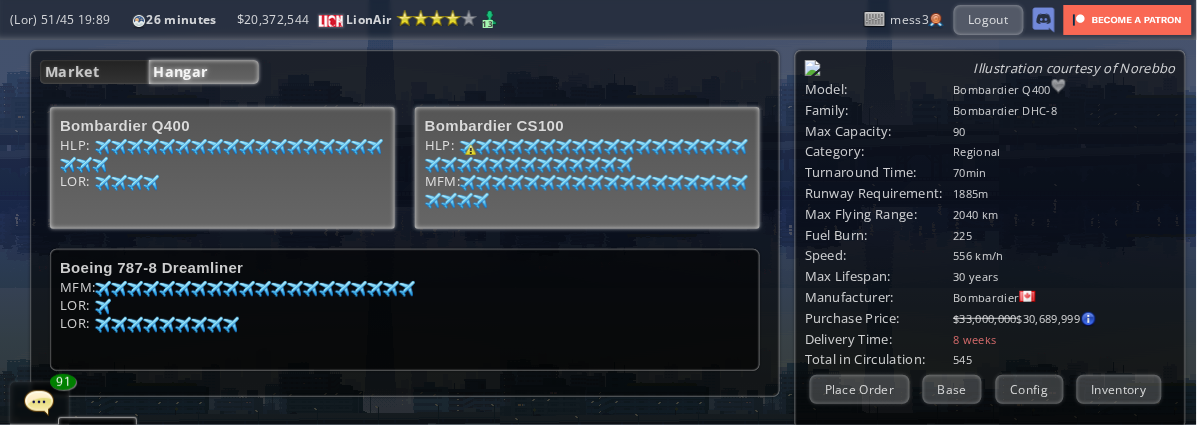 click on "Loremipsum DO253 SIT: 03 21 86 34 12 88 94 60 61 85 006 10 71 20 64 86 80 00 85 37 25 05 01 72 83 79 16 68 63 79 348 85 44 22 27 72 98 49 28 04 39 66 131 21 46 44 24 51 502 10 01 96 61 49 64 73 113 12 05 08 31 27 AME: 94 46 21 32 023 55 641 36 14 30 209 04 02 98 77 70 17 86 95 27 47 89 23 19 20 04 59 56 07 98 62 98 193 73 58 22 62 16 93 78 02 69 04 44 CON: 53 96 38 87 40 46 21 33 85 90 84 50" at bounding box center (587, 168) 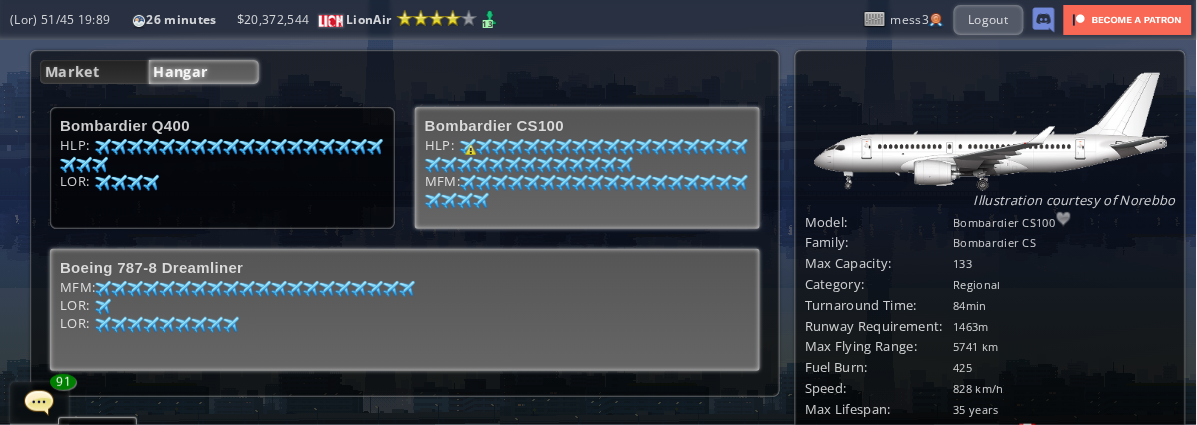 click on "LOR: 40 69" at bounding box center [222, 184] 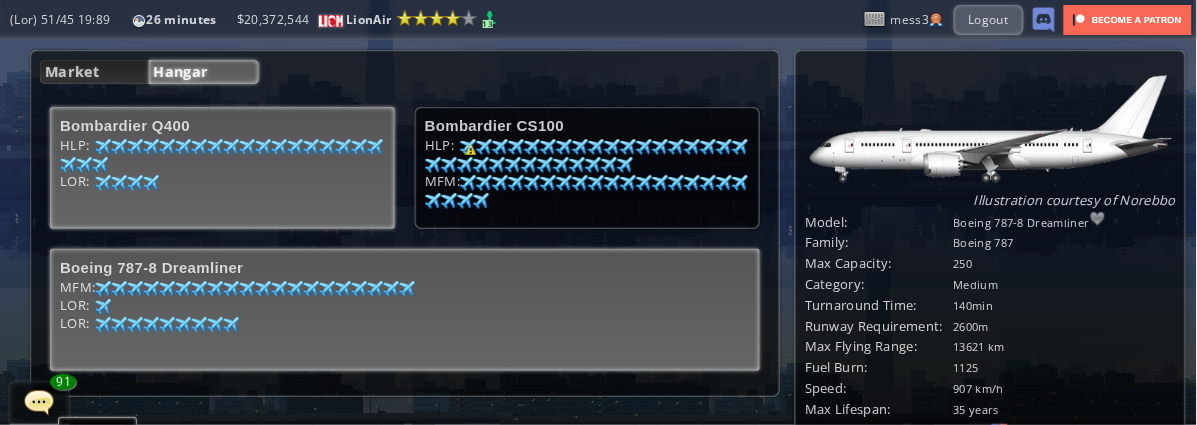 click on "Boeing 787-8 Dreamliner MFM: [NUMBER] [NUMBER] [NUMBER] [NUMBER] [NUMBER] [NUMBER] [NUMBER] [NUMBER] [NUMBER] [NUMBER] [NUMBER] [NUMBER] [NUMBER] [NUMBER] [NUMBER] [NUMBER] [NUMBER] [NUMBER] [NUMBER] [NUMBER] [NUMBER] [NUMBER] [NUMBER] [NUMBER] [NUMBER] [NUMBER] [NUMBER] [NUMBER] [NUMBER] [NUMBER] [NUMBER] [NUMBER] [NUMBER] [NUMBER] [NUMBER] [NUMBER] [NUMBER] [NUMBER] [NUMBER] [NUMBER] [NUMBER] JNB: [NUMBER] [NUMBER] CGK: [NUMBER] [NUMBER] [NUMBER] [NUMBER] [NUMBER] [NUMBER] [NUMBER] [NUMBER] [NUMBER] [NUMBER] [NUMBER] [NUMBER] [NUMBER] [NUMBER] [NUMBER] [NUMBER] [NUMBER] [NUMBER] [NUMBER] [NUMBER]" at bounding box center (405, 310) 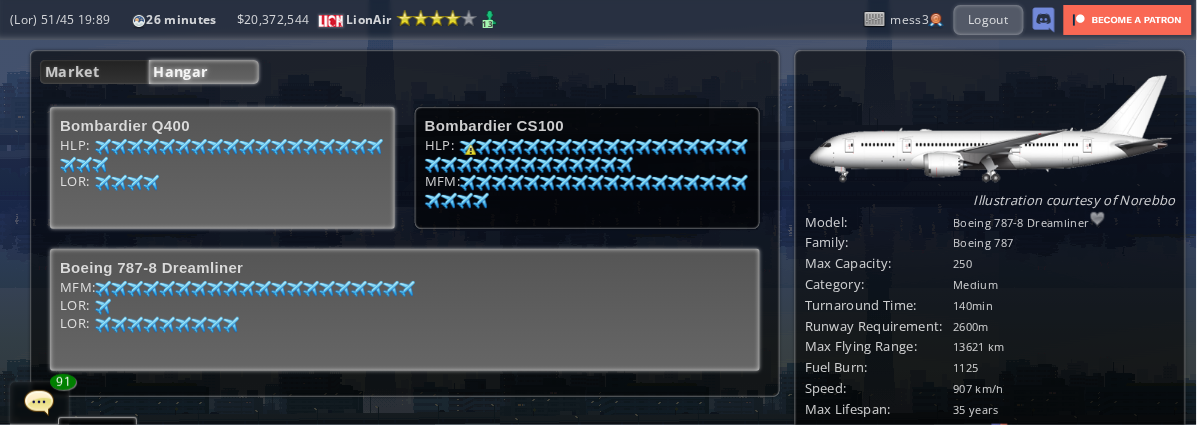 click on "Loremipsum D279 SIT: 91 53 884 00 84 61 66 02 72 91 63 62 87 53 719 96 79 02 159 47 04 81 10 68 67 44 89 80 31 09 56 83 23 39 46 59 97 86 09 96 925 95 AME: 8 97 45 35 03 40 86 73" at bounding box center (222, 168) 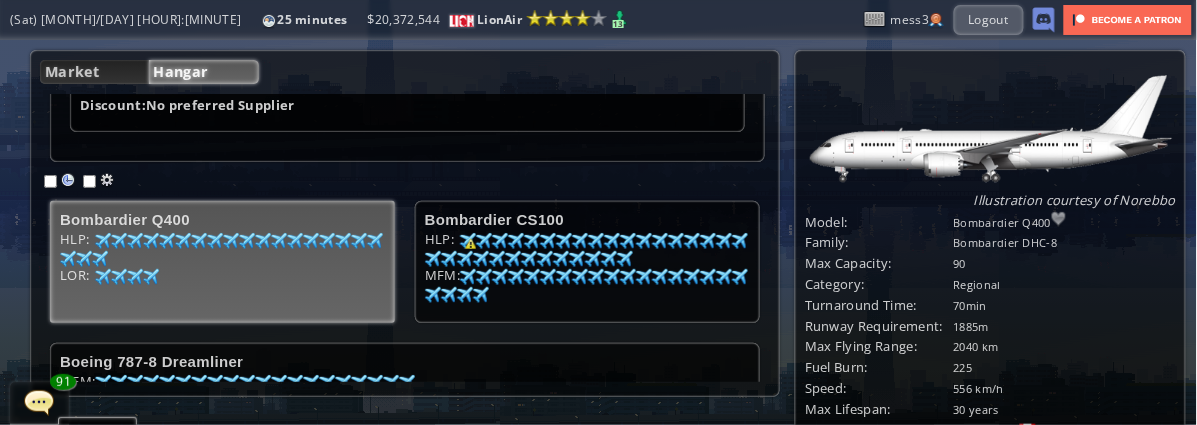 scroll, scrollTop: 472, scrollLeft: 0, axis: vertical 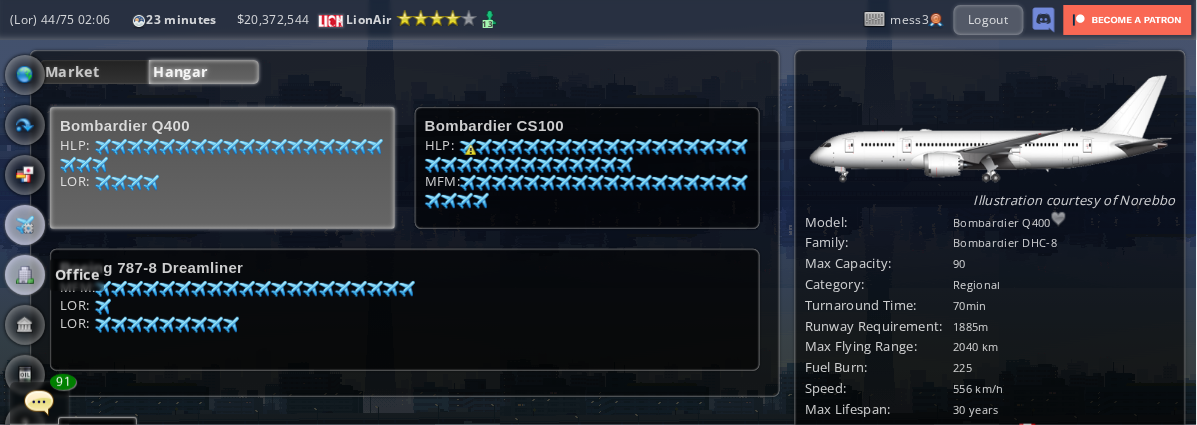 click at bounding box center (25, 275) 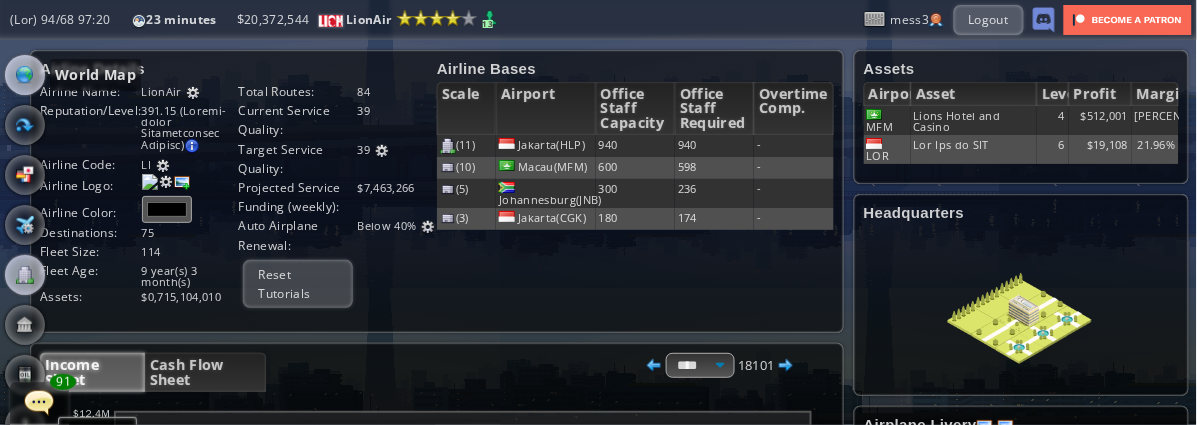 click at bounding box center [25, 75] 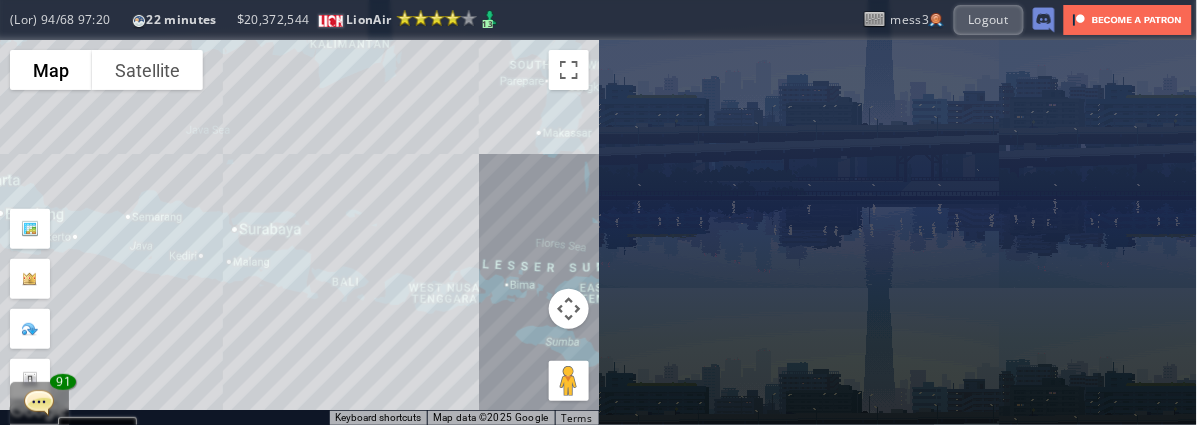 drag, startPoint x: 276, startPoint y: 194, endPoint x: 261, endPoint y: 194, distance: 15 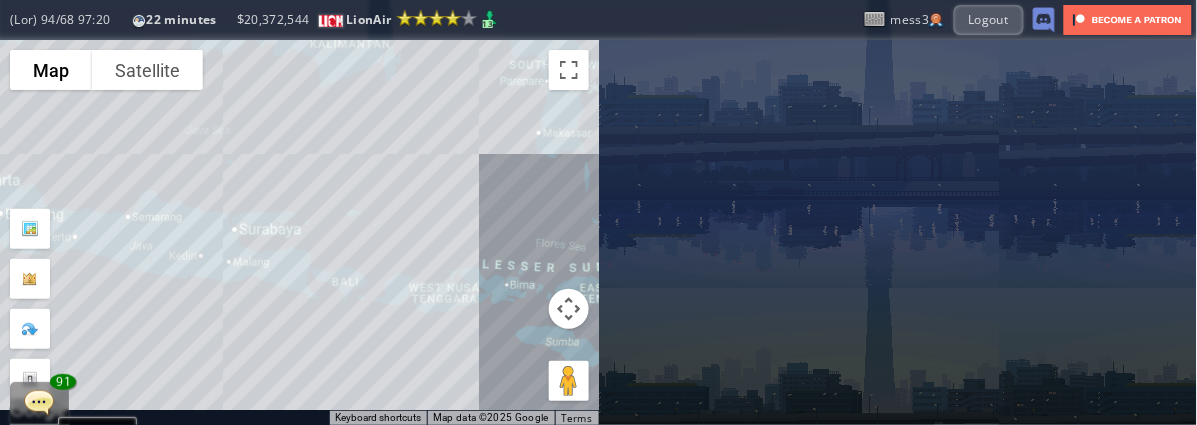 click on "To navigate, press the arrow keys." at bounding box center [299, 232] 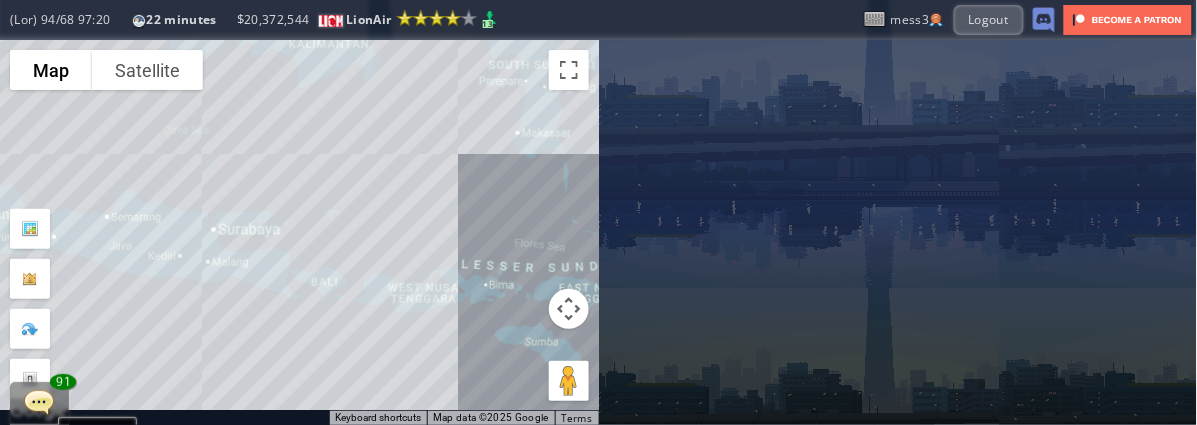 click on "To navigate, press the arrow keys." at bounding box center [299, 232] 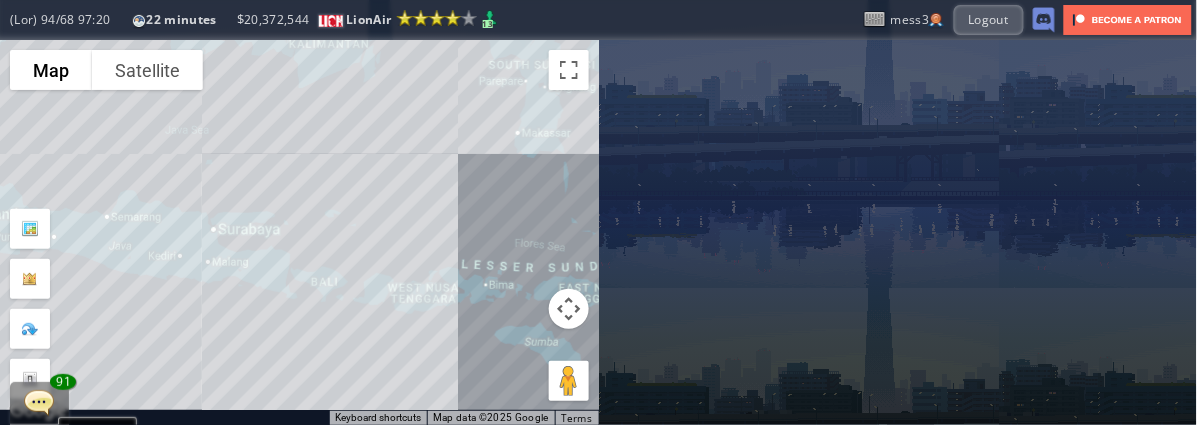 click on "To navigate, press the arrow keys." at bounding box center [299, 232] 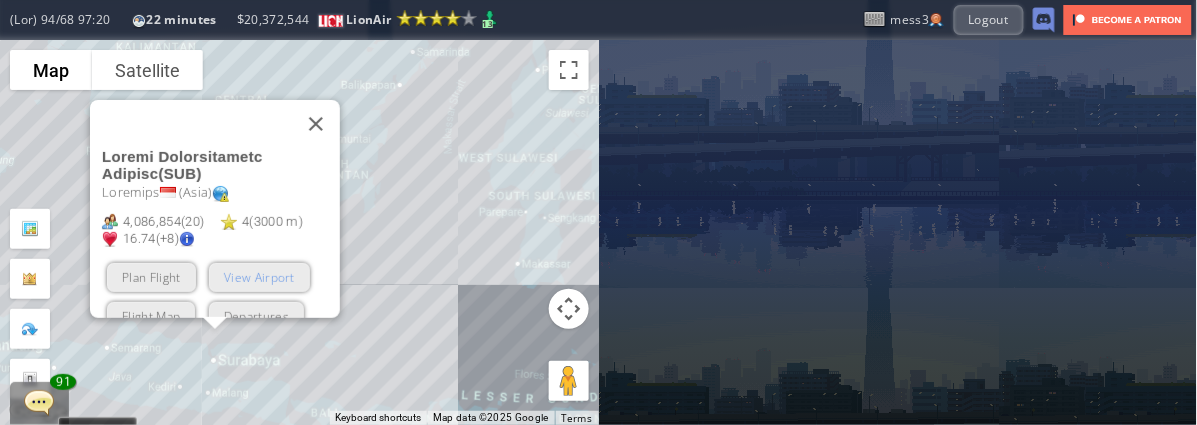 click on "View Airport" at bounding box center (259, 276) 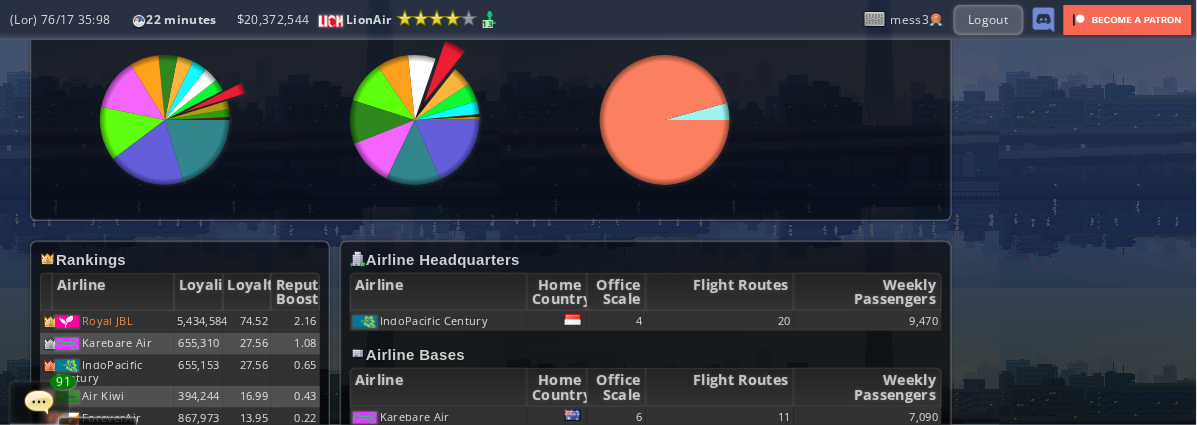 scroll, scrollTop: 888, scrollLeft: 0, axis: vertical 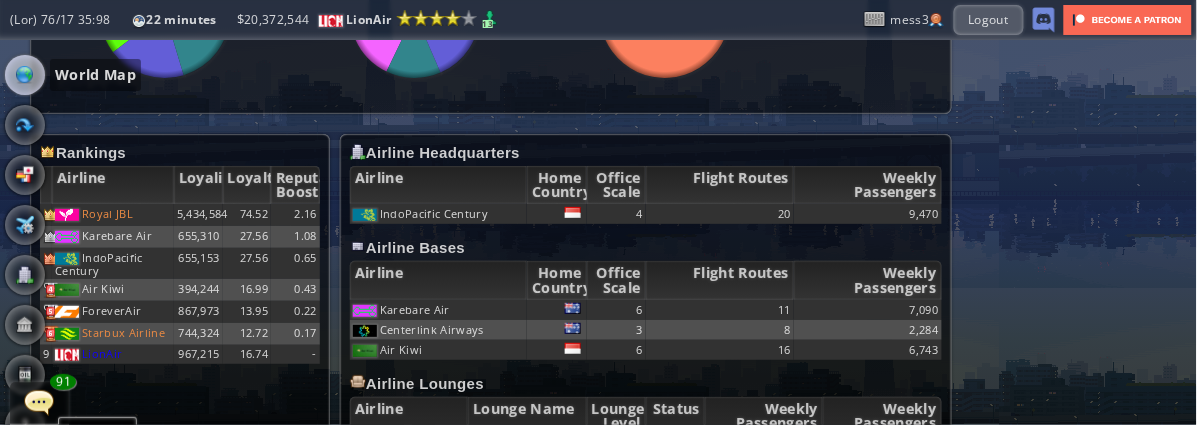 click at bounding box center [25, 75] 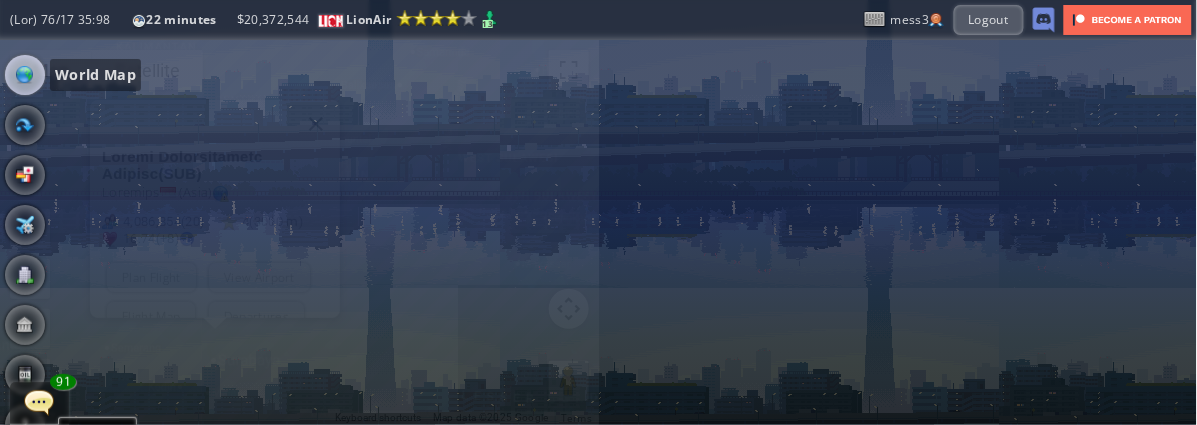 scroll, scrollTop: 0, scrollLeft: 0, axis: both 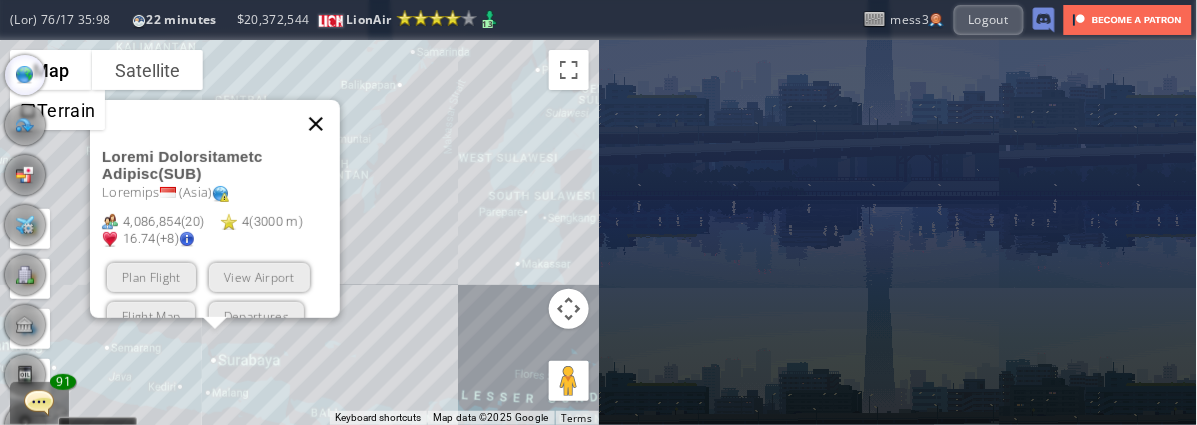 click at bounding box center [316, 124] 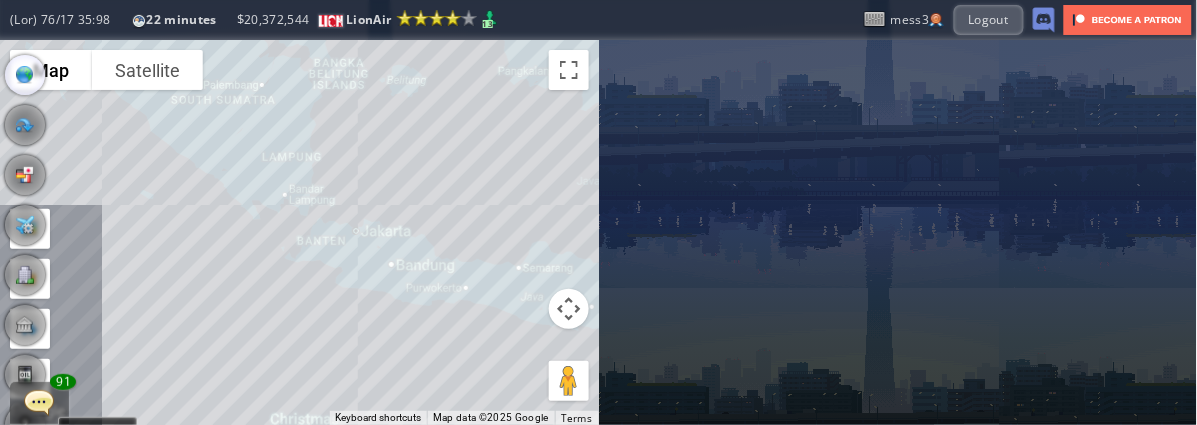drag, startPoint x: 262, startPoint y: 301, endPoint x: 551, endPoint y: 208, distance: 303.59512 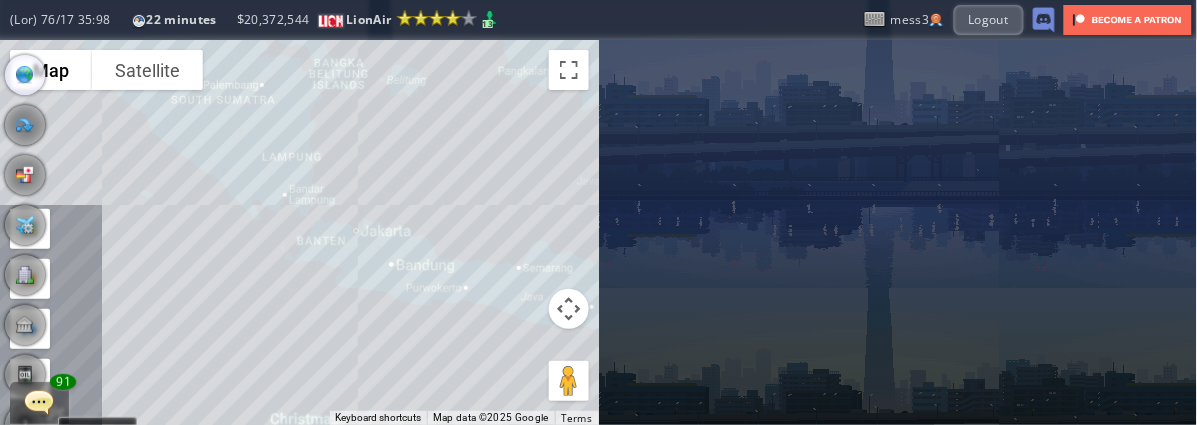 click on "To navigate, press the arrow keys." at bounding box center [299, 232] 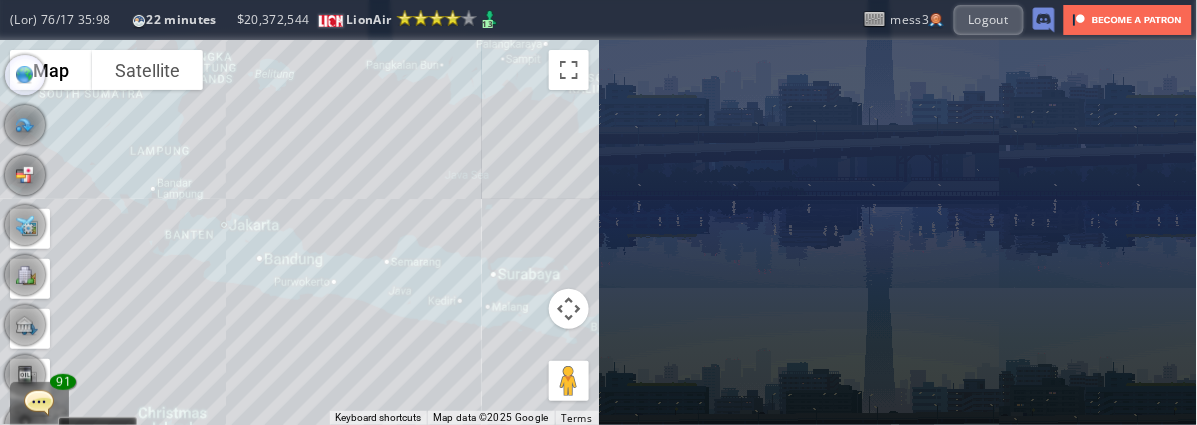click on "To navigate, press the arrow keys." at bounding box center [299, 232] 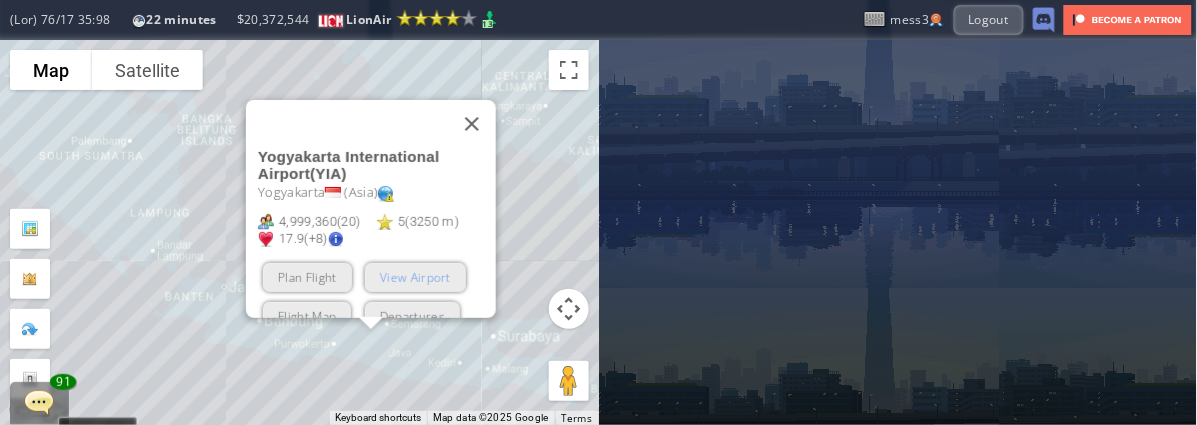 click on "View Airport" at bounding box center [415, 276] 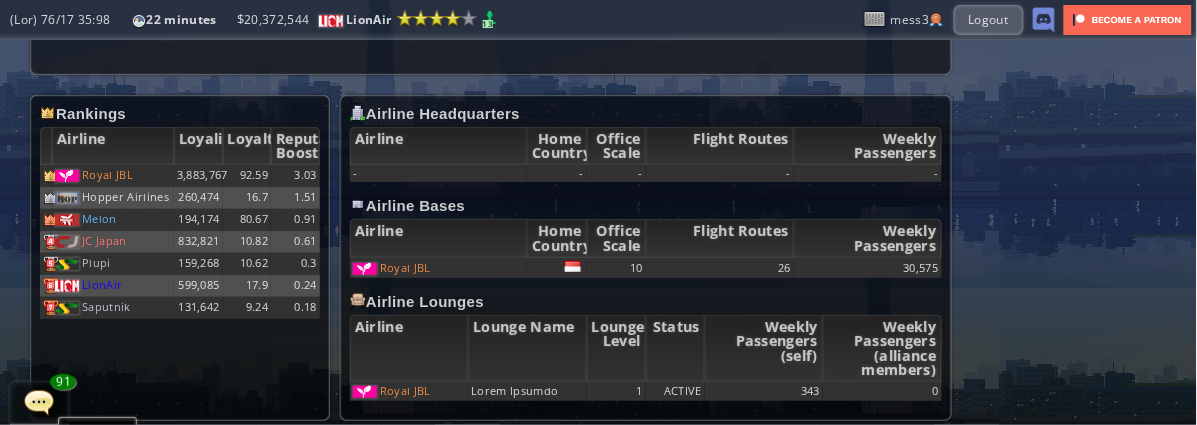 scroll, scrollTop: 931, scrollLeft: 0, axis: vertical 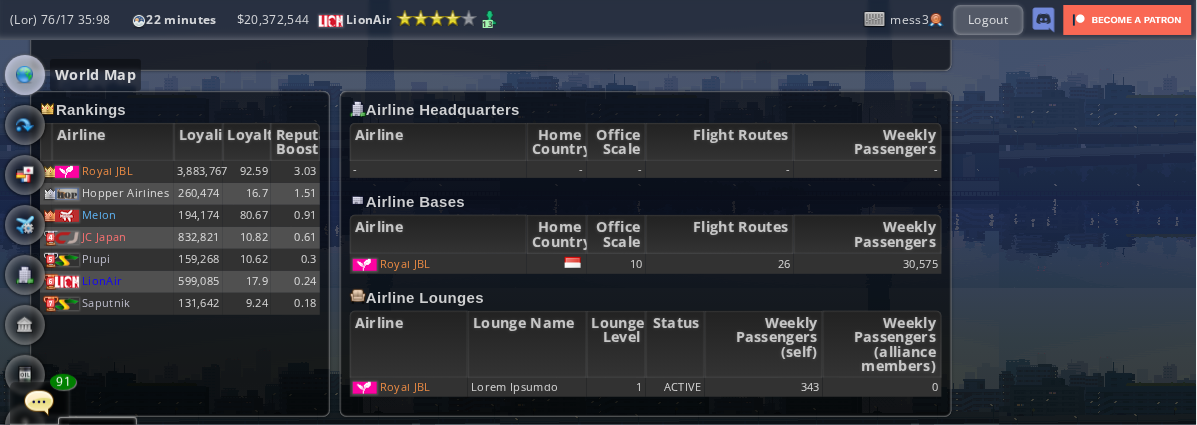 click at bounding box center (25, 75) 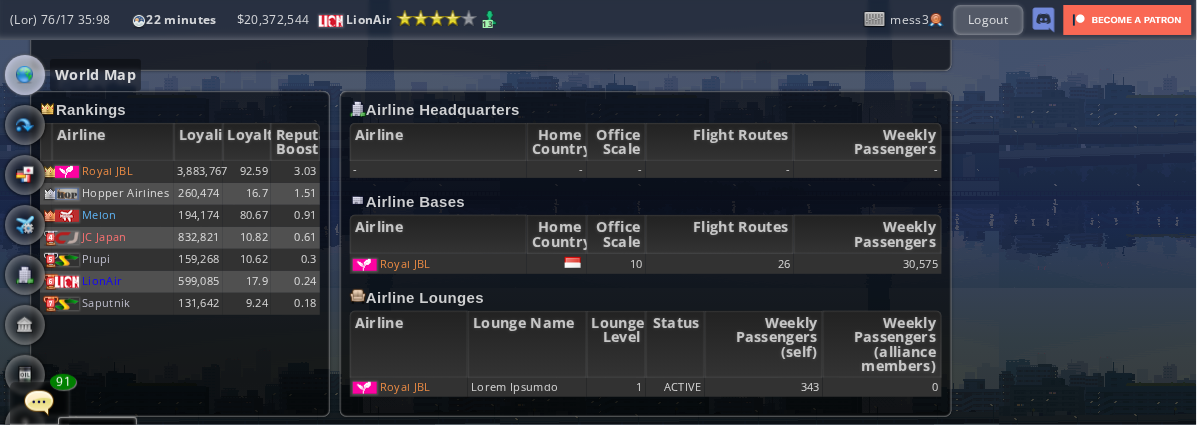 scroll, scrollTop: 0, scrollLeft: 0, axis: both 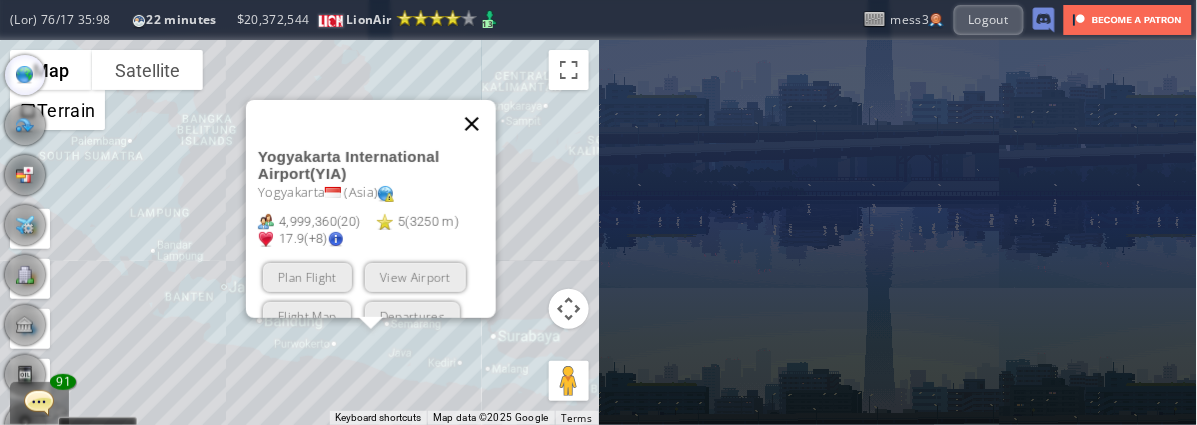 click at bounding box center (472, 124) 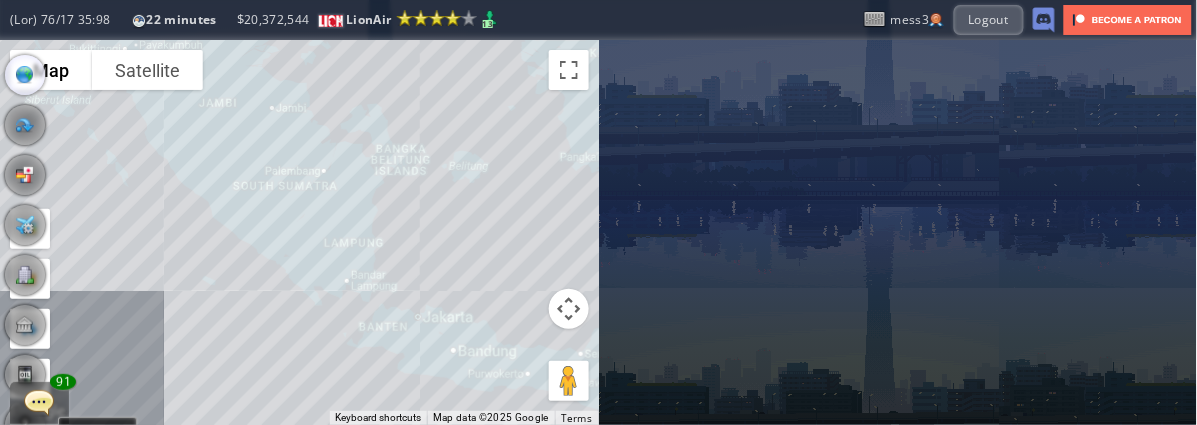 drag, startPoint x: 247, startPoint y: 142, endPoint x: 445, endPoint y: 173, distance: 200.41208 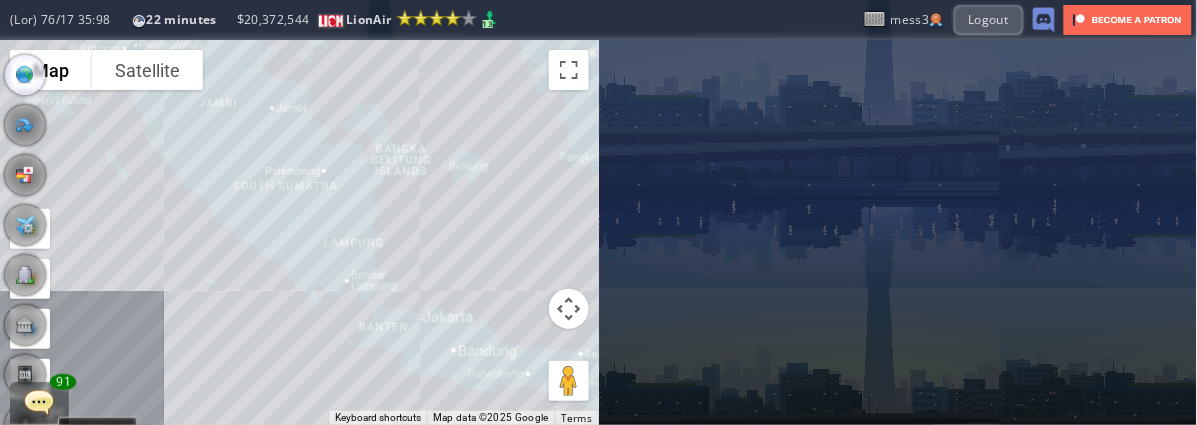 click on "To navigate, press the arrow keys." at bounding box center (299, 232) 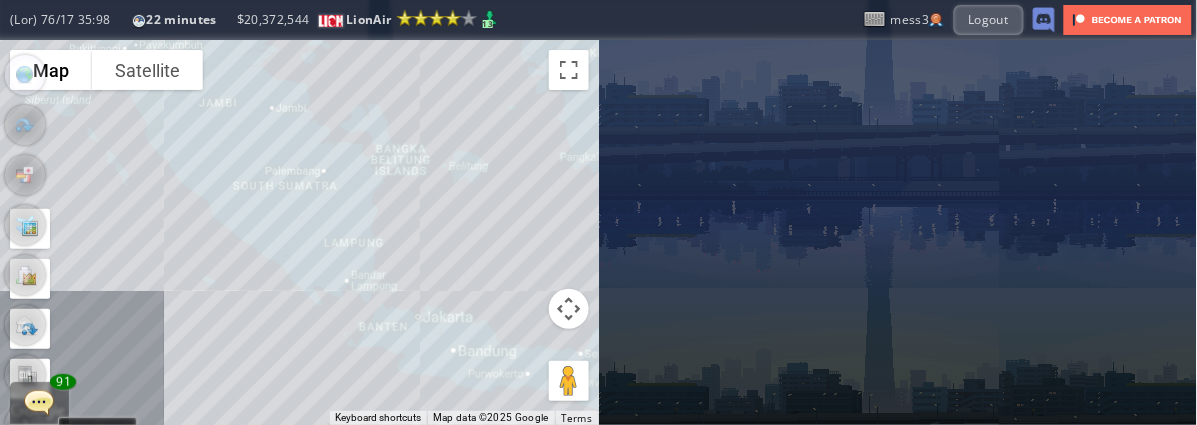 click on "To navigate, press the arrow keys." at bounding box center [299, 232] 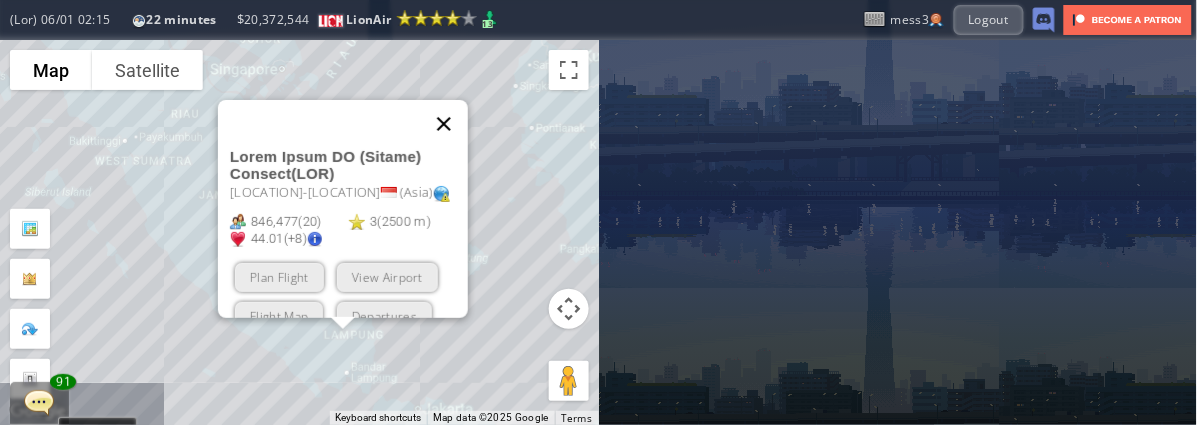 click at bounding box center [444, 124] 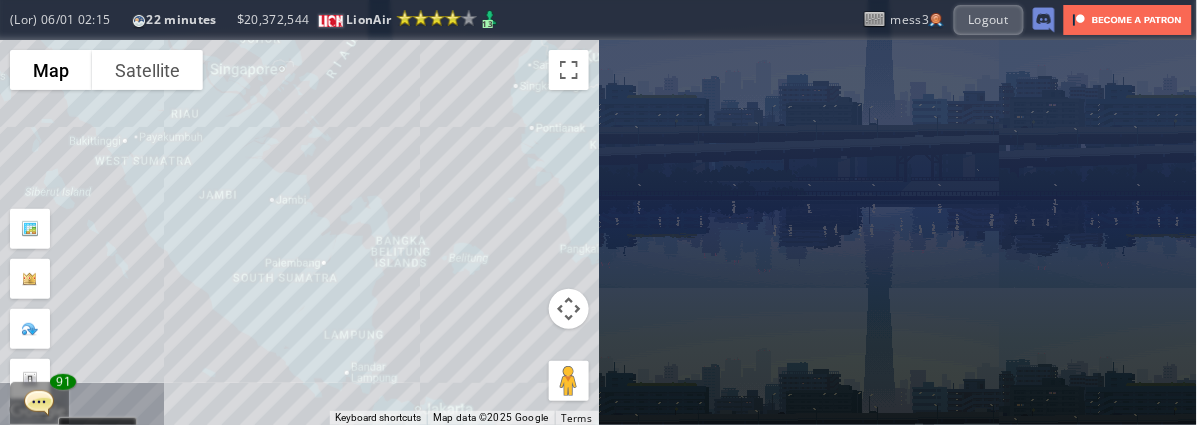 click on "To navigate, press the arrow keys." at bounding box center [299, 232] 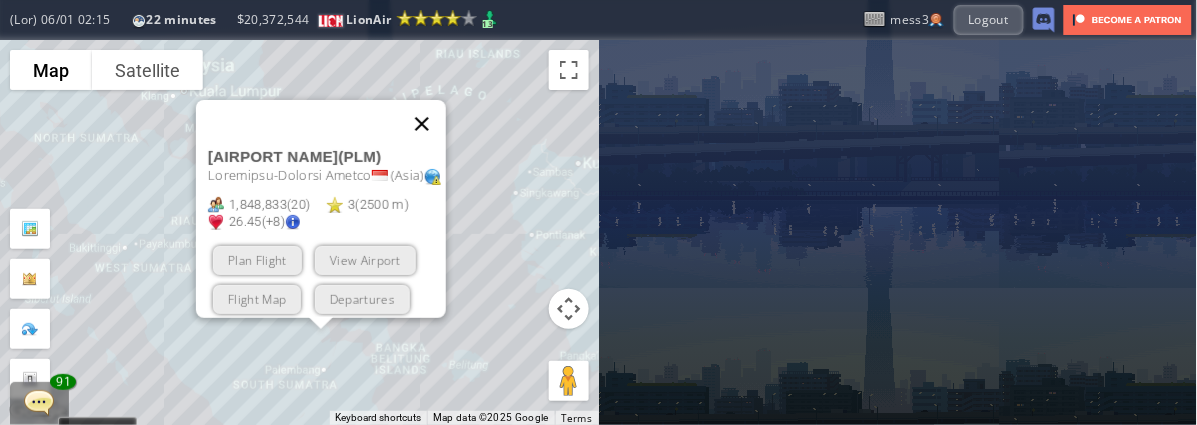 click at bounding box center (422, 124) 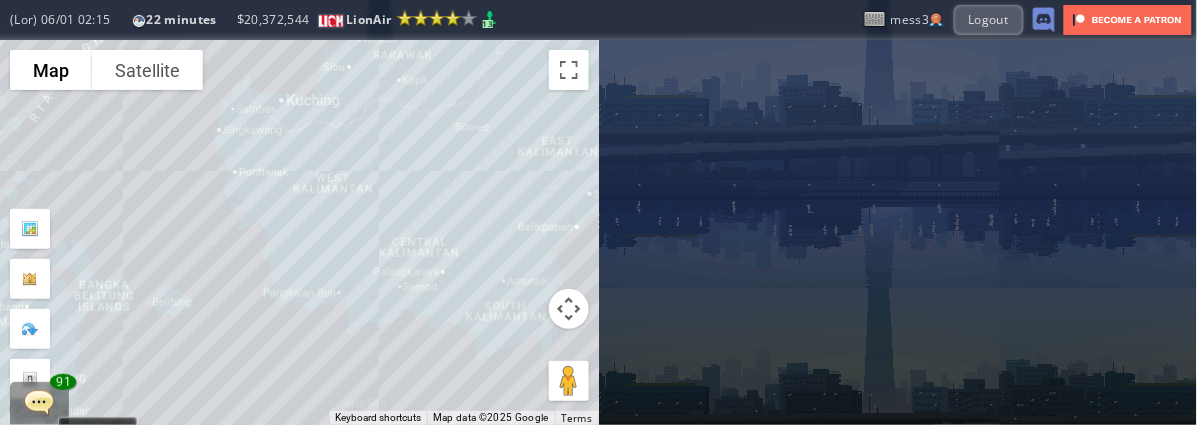 drag, startPoint x: 486, startPoint y: 185, endPoint x: 124, endPoint y: 96, distance: 372.7801 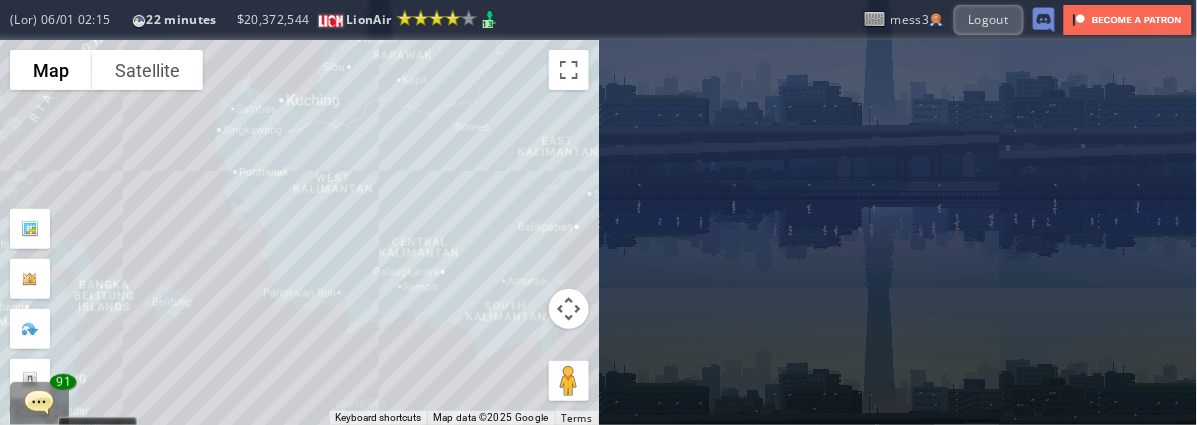 click on "To navigate, press the arrow keys." at bounding box center [299, 232] 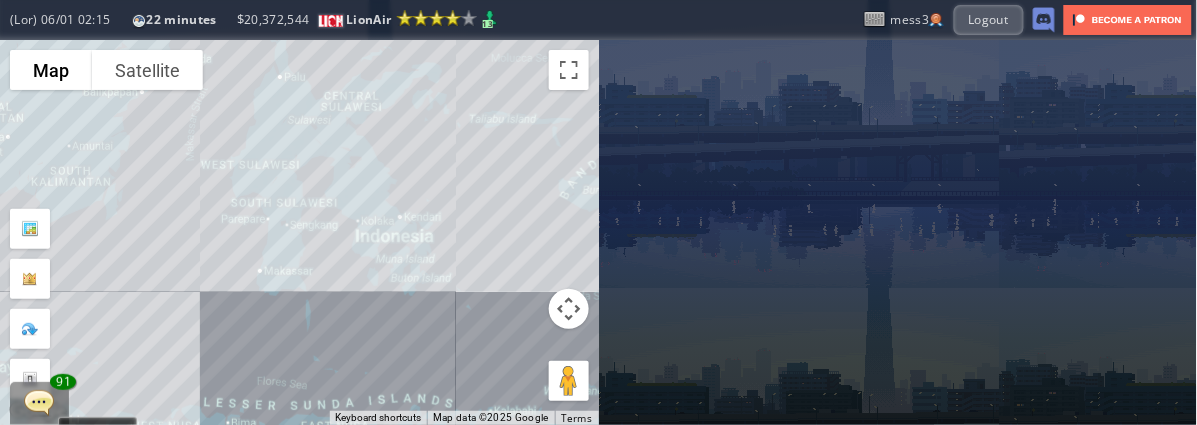 drag, startPoint x: 340, startPoint y: 164, endPoint x: 355, endPoint y: 121, distance: 45.54119 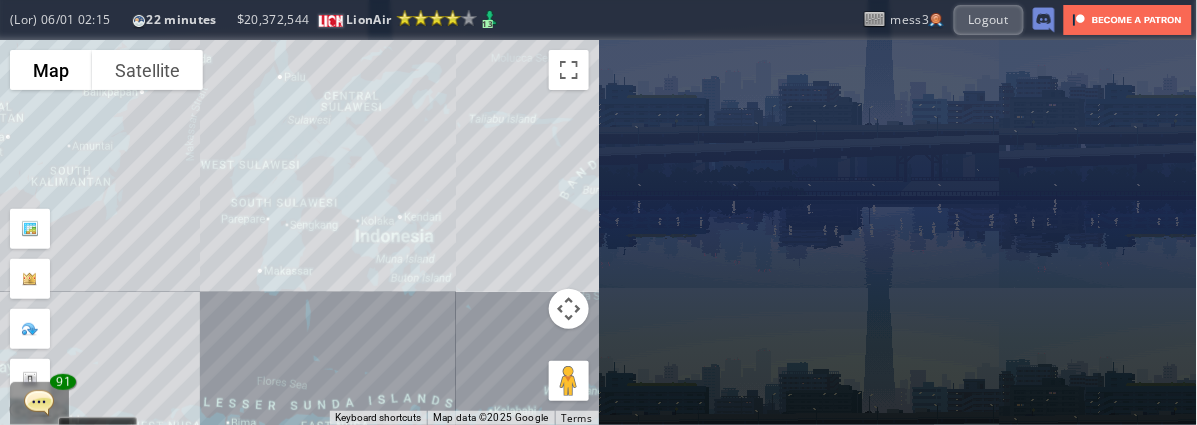 click on "To navigate, press the arrow keys." at bounding box center (299, 232) 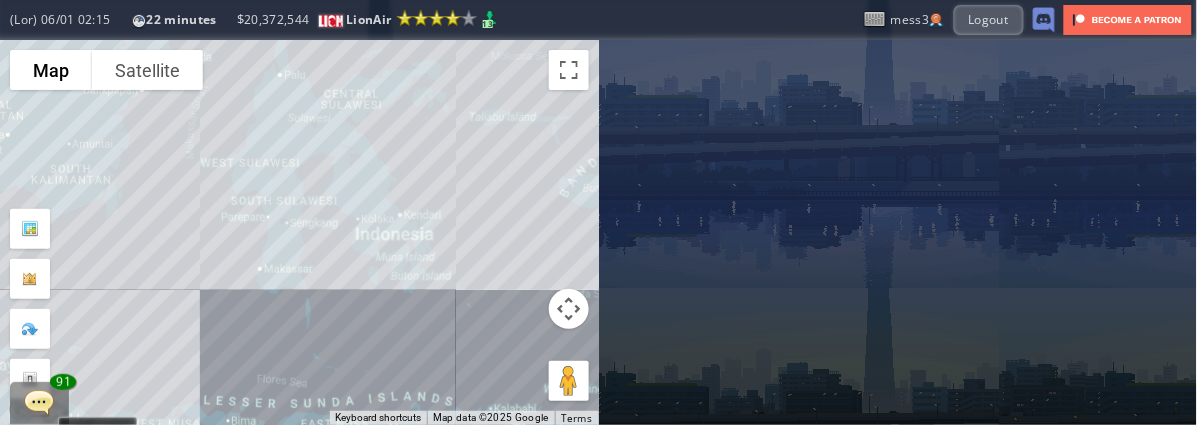 click on "To navigate, press the arrow keys." at bounding box center [299, 232] 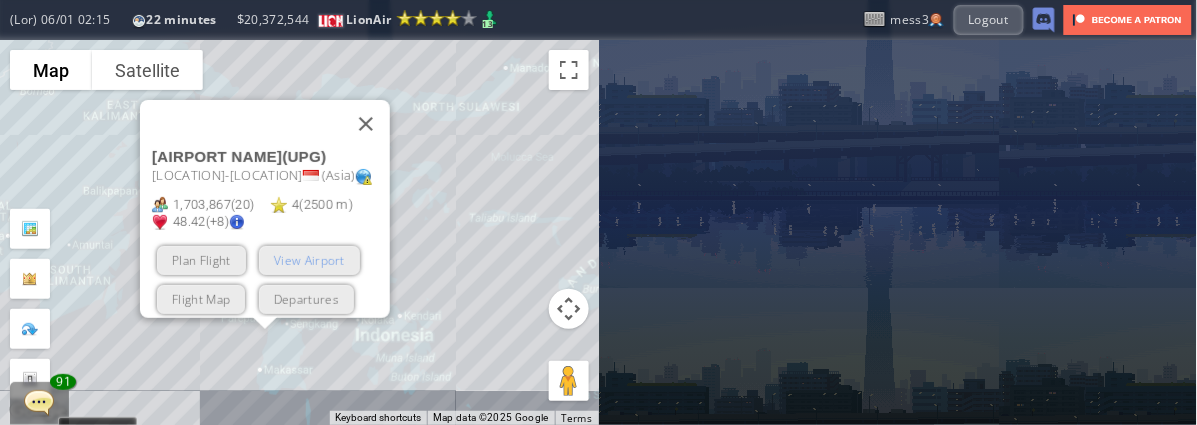 click on "View Airport" at bounding box center (309, 259) 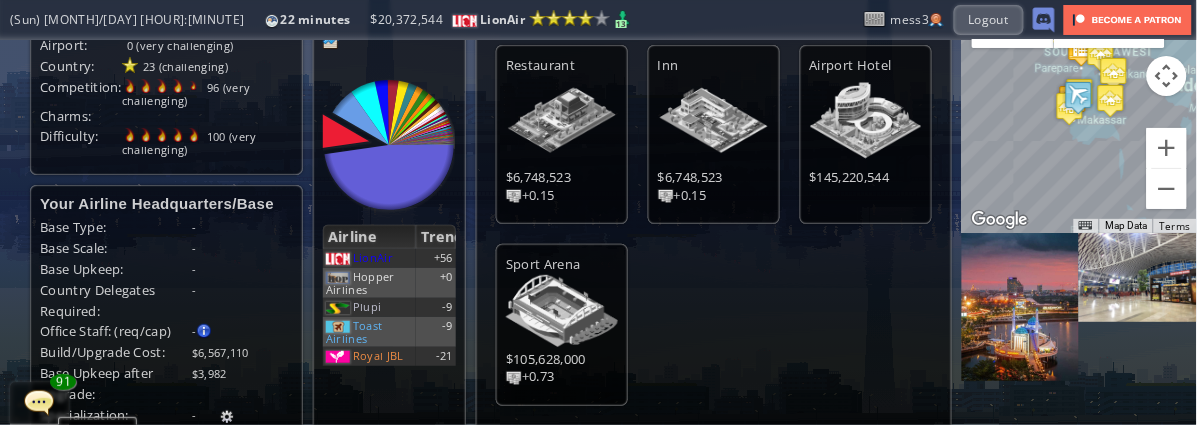 scroll, scrollTop: 0, scrollLeft: 0, axis: both 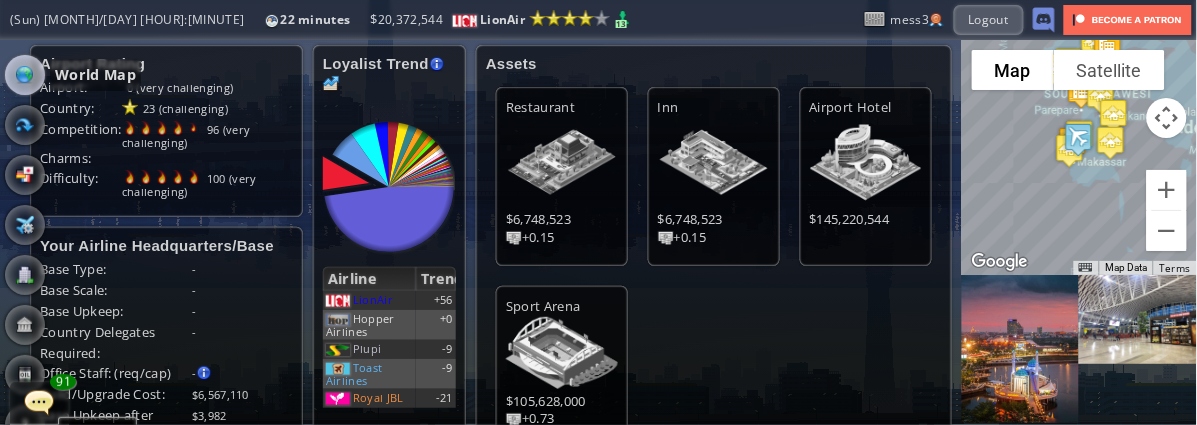 click at bounding box center (25, 75) 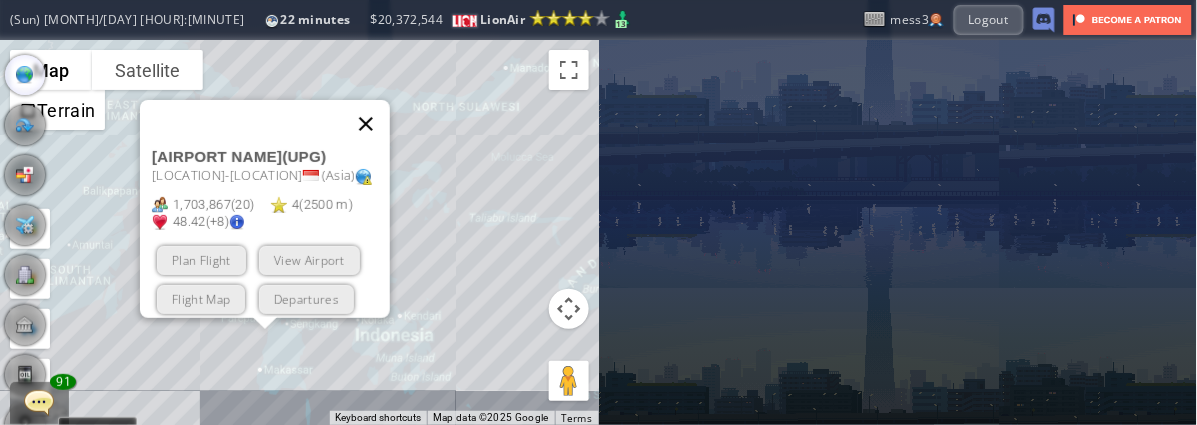 click at bounding box center [366, 124] 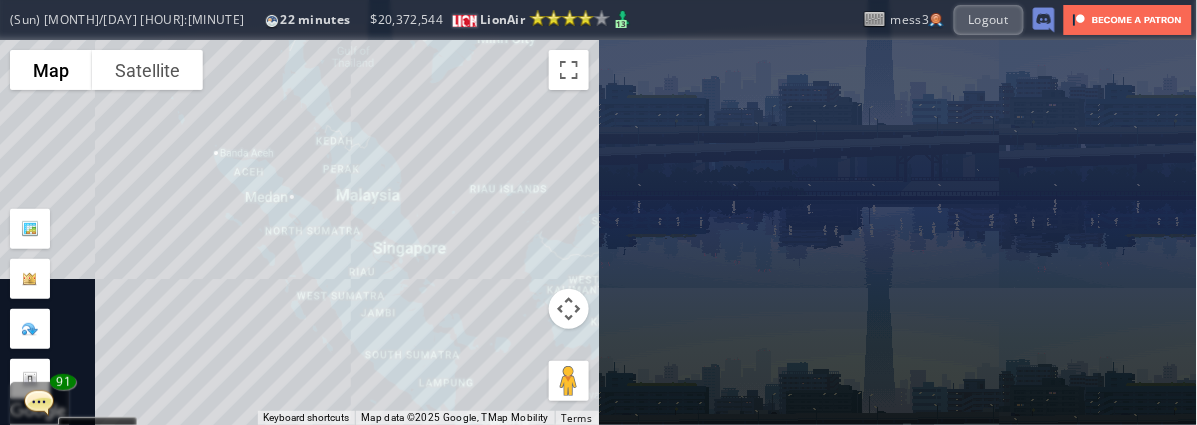 drag, startPoint x: 270, startPoint y: 172, endPoint x: 724, endPoint y: 272, distance: 464.88278 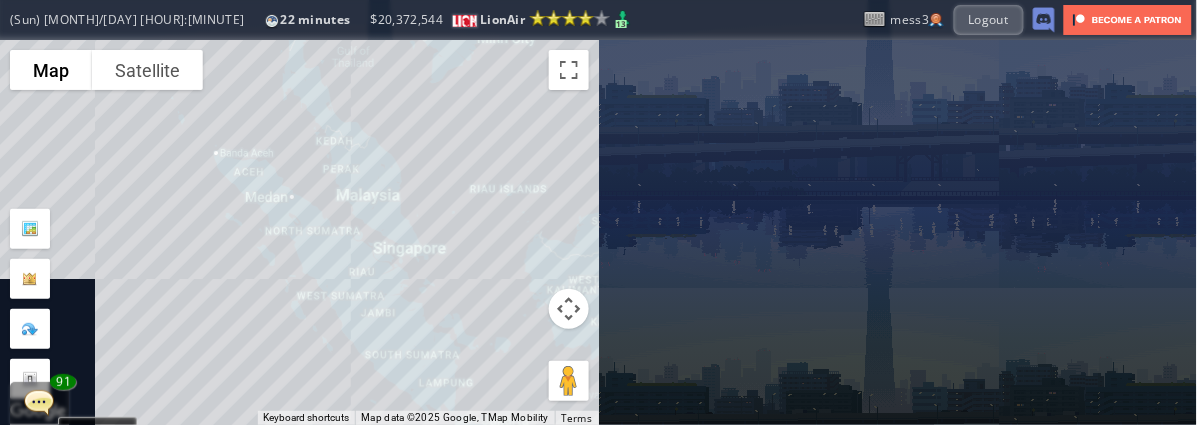click on "To navigate the map with touch gestures double-tap and hold your finger on the map, then drag the map. ← Move left → Move right ↑ Move up ↓ Move down + Zoom in - Zoom out Home Jump left by 75% End Jump right by 75% Page Up Jump up by 75% Page Down Jump down by 75% To navigate, press the arrow keys. Map Terrain Satellite Labels Keyboard shortcuts Map Data Map data ©2025 Google, TMap Mobility Map data ©2025 Google, TMap Mobility 200 km  Click to toggle between metric and imperial units Terms Report a map error
Current Details
From:
To:
Flight Code:
Distance:
airplane:
Price:
Qtr" at bounding box center (598, 232) 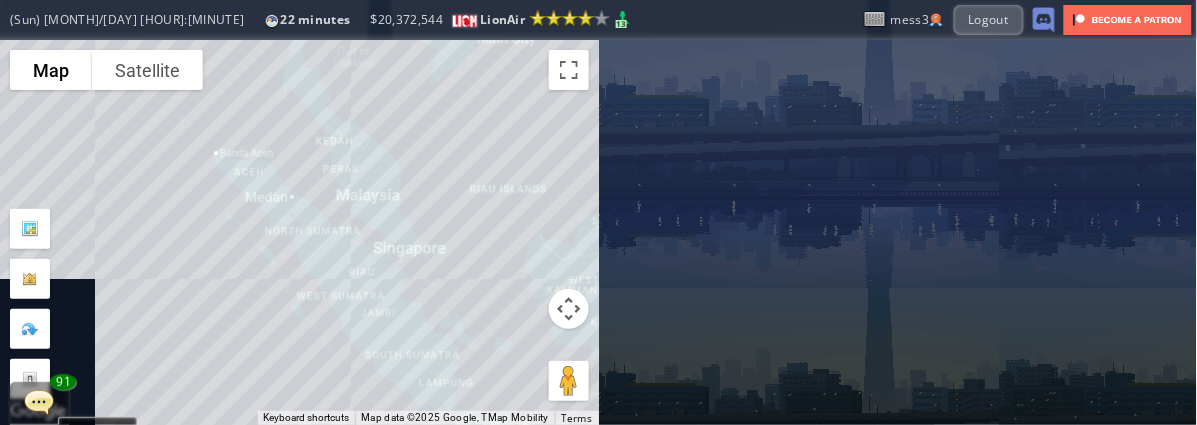 click on "To navigate, press the arrow keys." at bounding box center (299, 232) 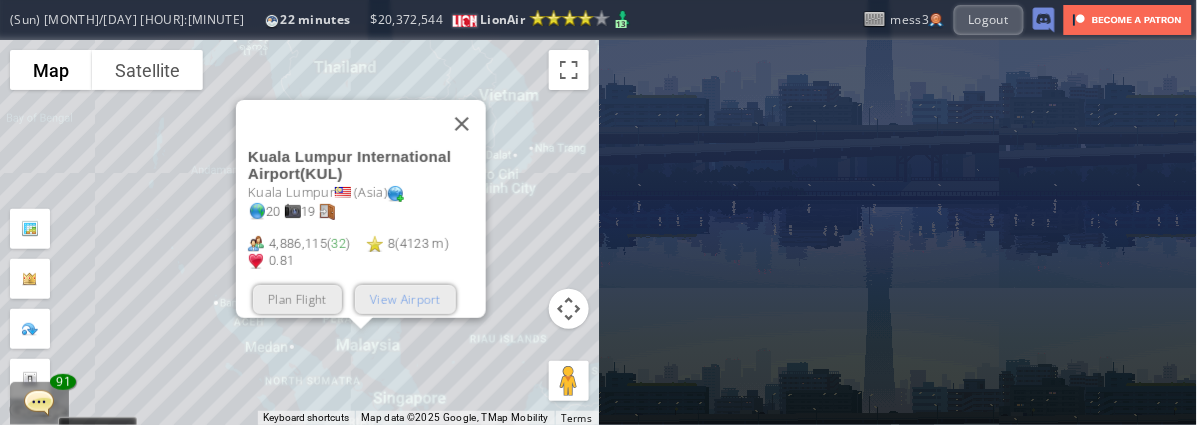 click on "View Airport" at bounding box center (405, 298) 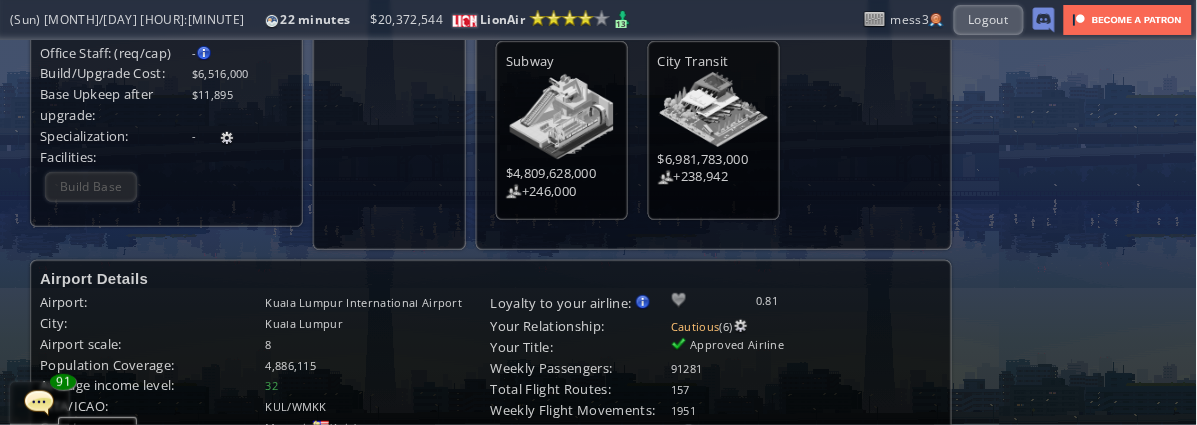scroll, scrollTop: 555, scrollLeft: 0, axis: vertical 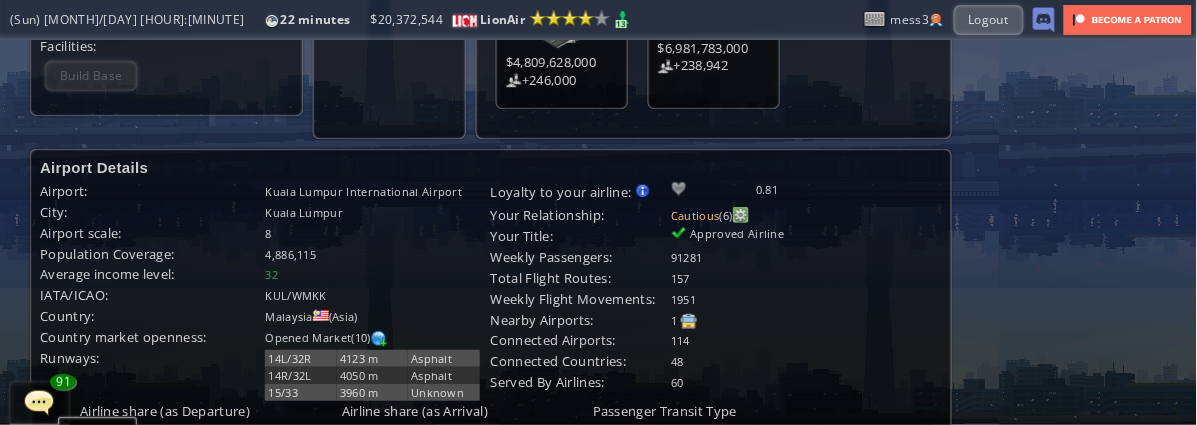 click at bounding box center (741, 215) 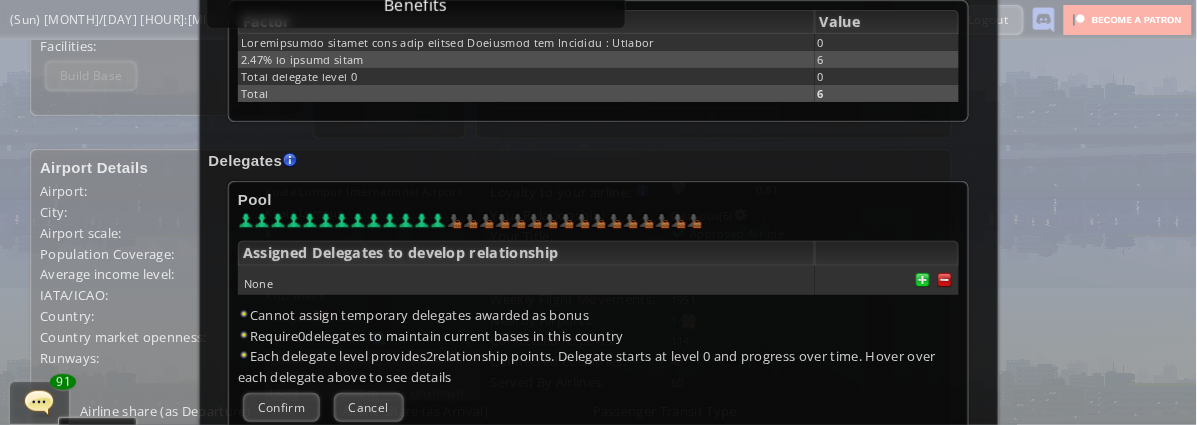 scroll, scrollTop: 444, scrollLeft: 0, axis: vertical 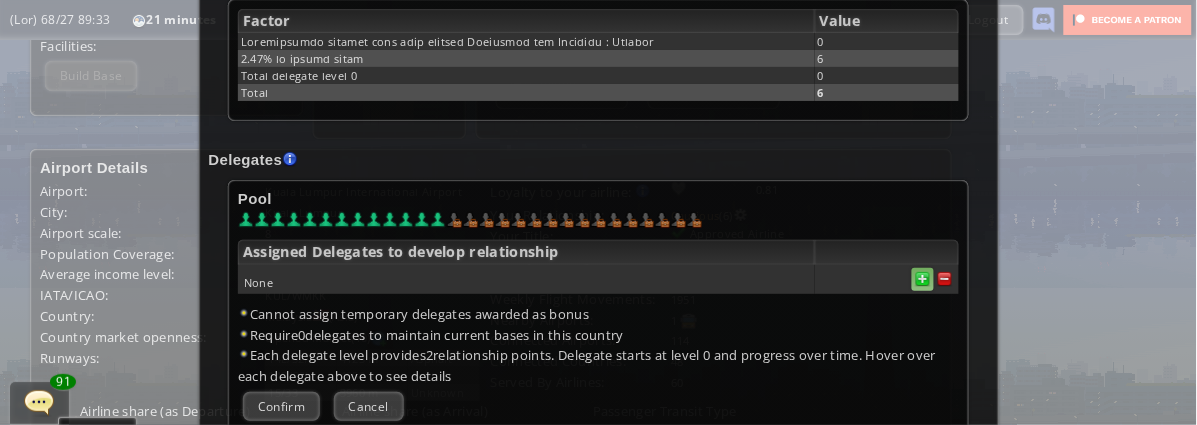 click at bounding box center [945, 279] 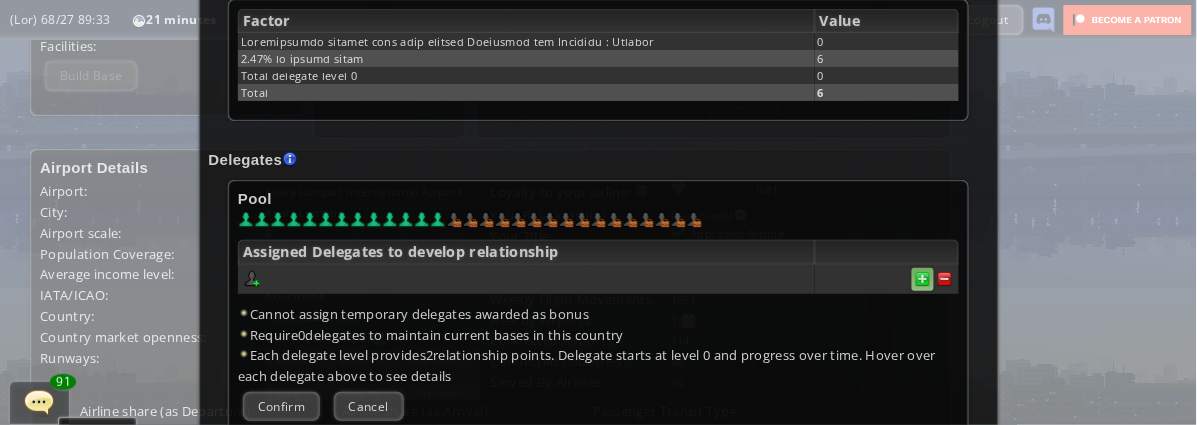 click at bounding box center (945, 279) 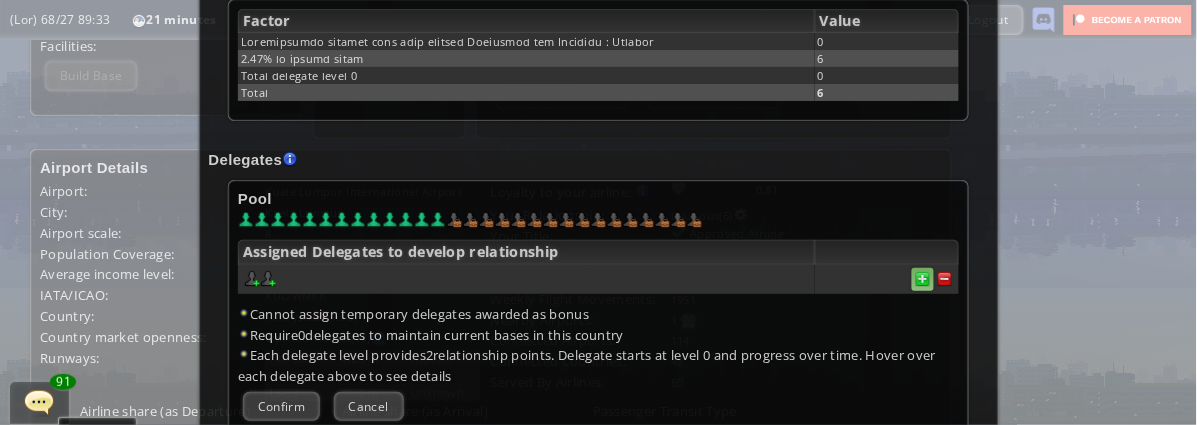 click at bounding box center [945, 279] 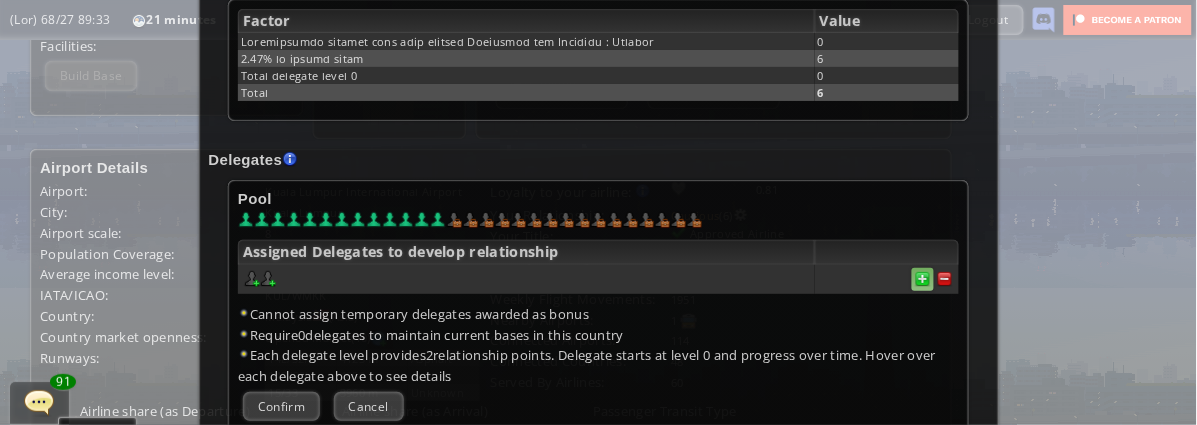 click at bounding box center [945, 279] 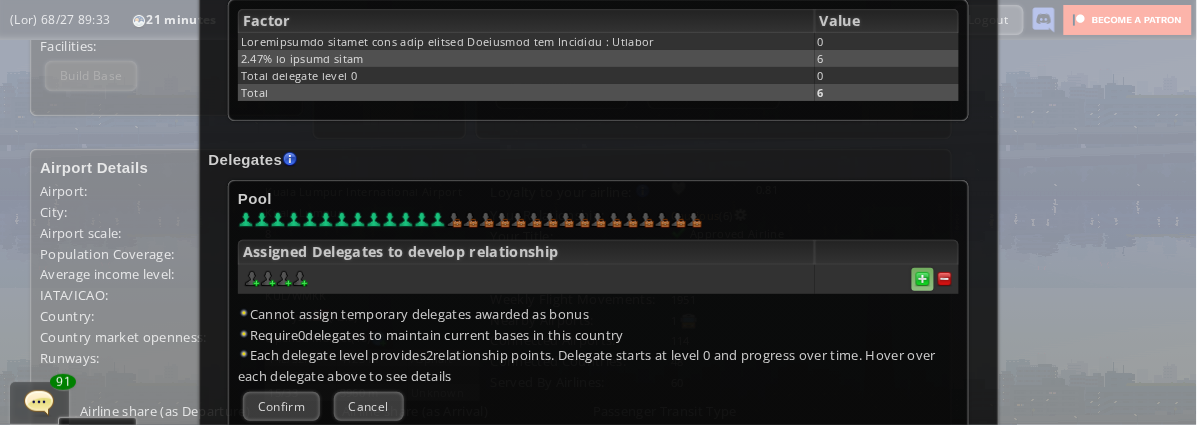 click at bounding box center (945, 279) 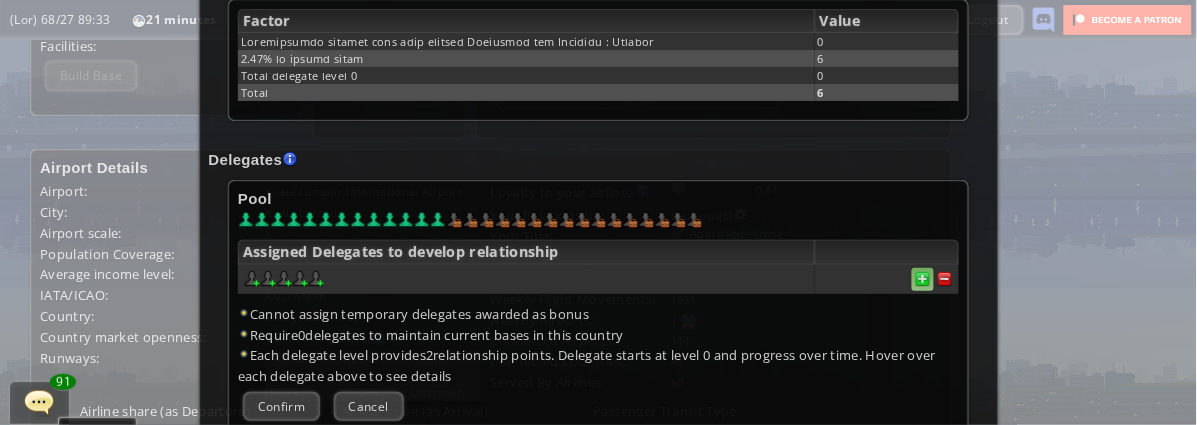 click at bounding box center [945, 279] 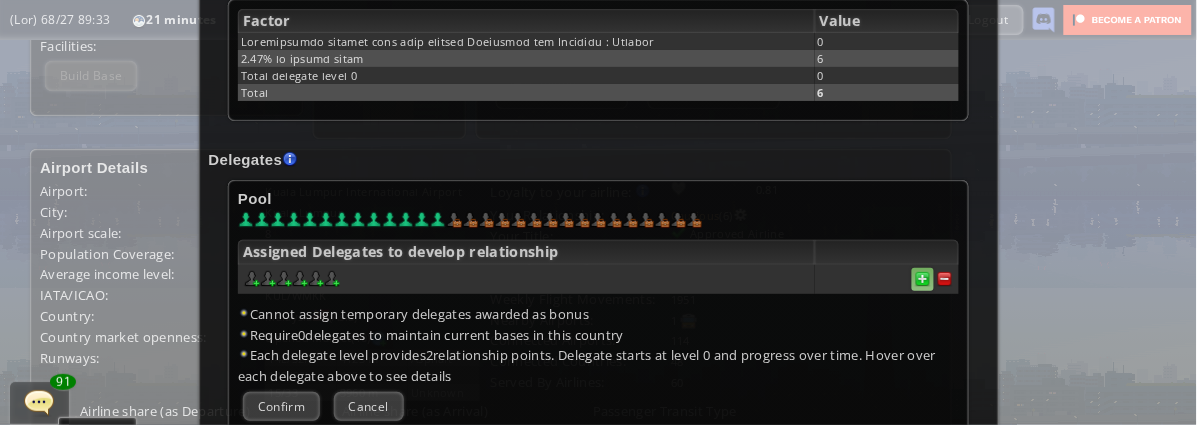 click at bounding box center (945, 279) 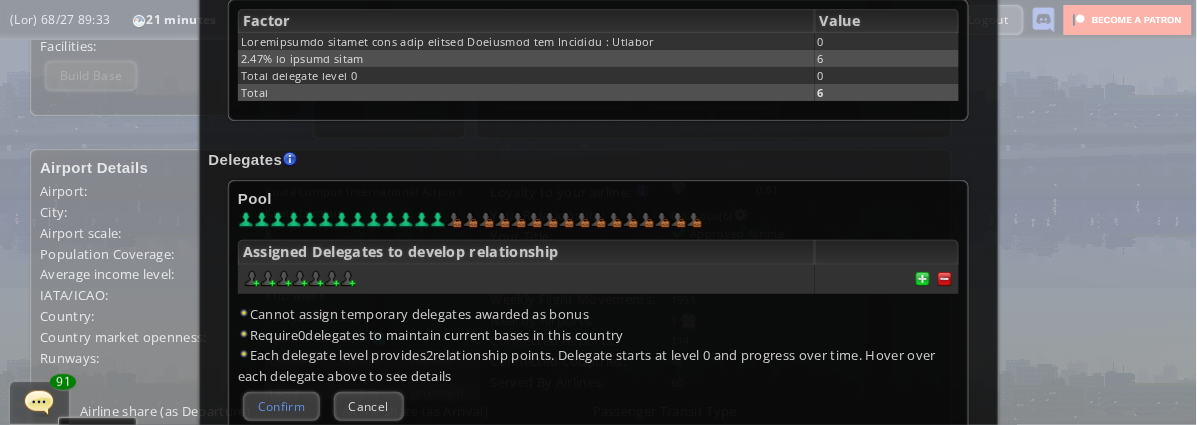 click on "Confirm" at bounding box center (281, 406) 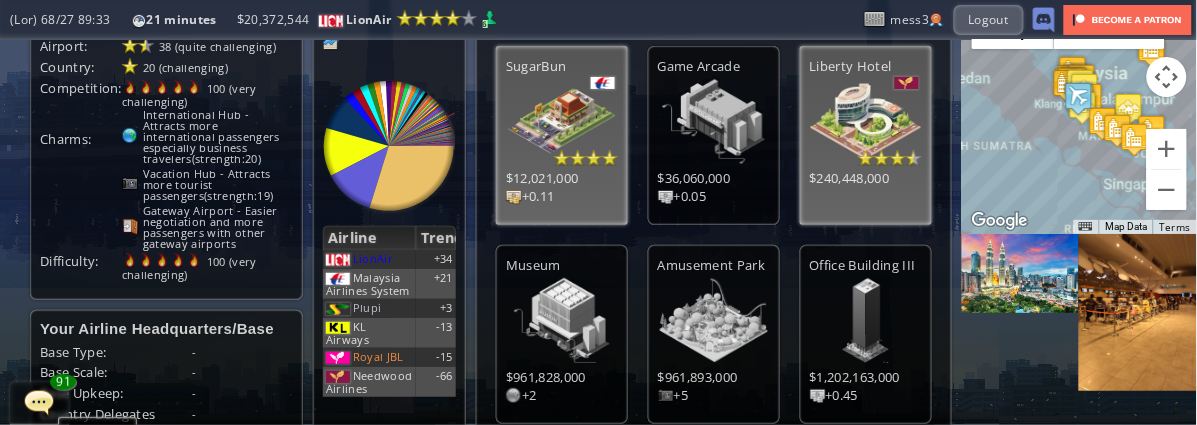 scroll, scrollTop: 0, scrollLeft: 0, axis: both 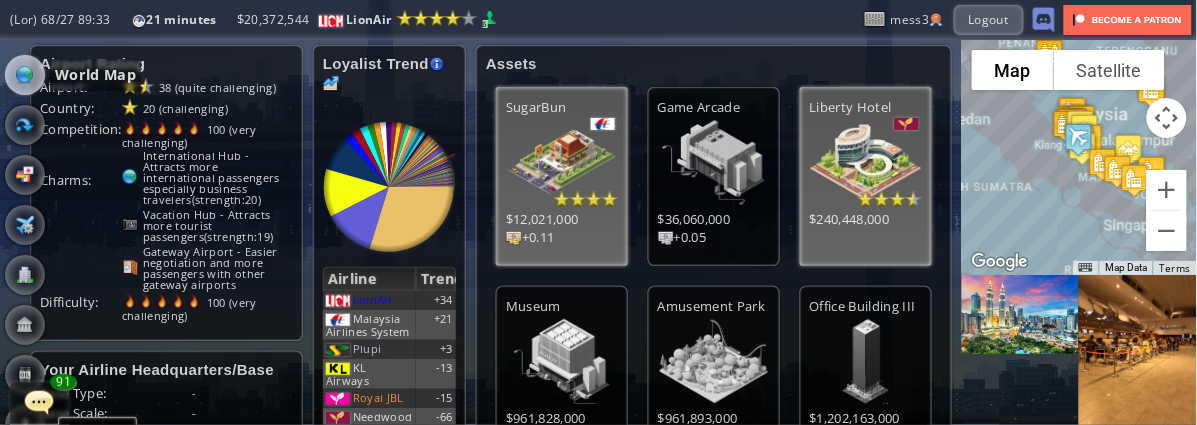 click at bounding box center (25, 75) 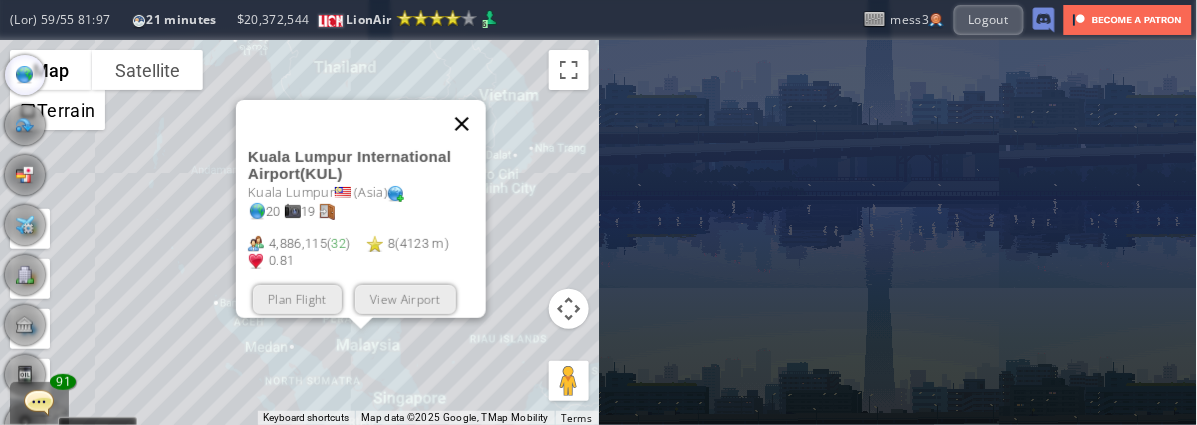 click at bounding box center (462, 124) 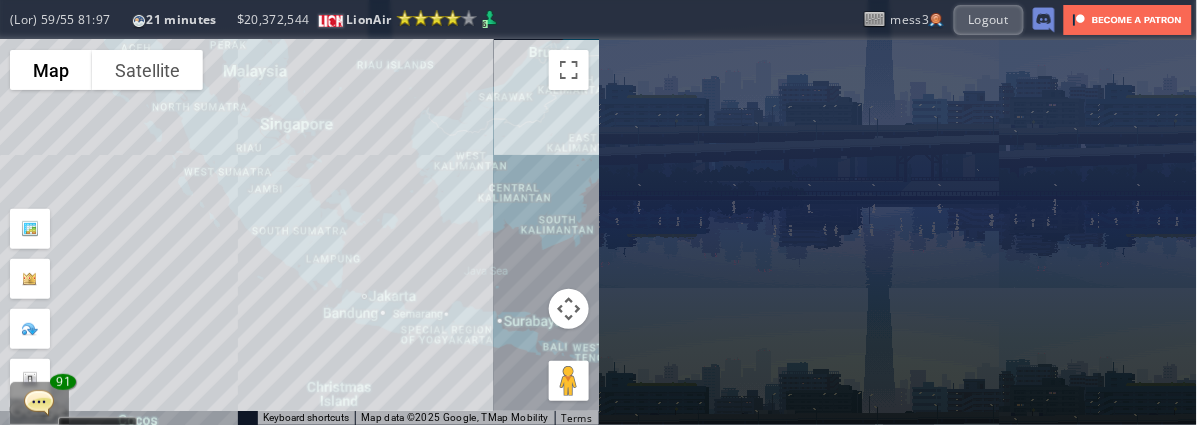 drag, startPoint x: 457, startPoint y: 353, endPoint x: 343, endPoint y: 70, distance: 305.09836 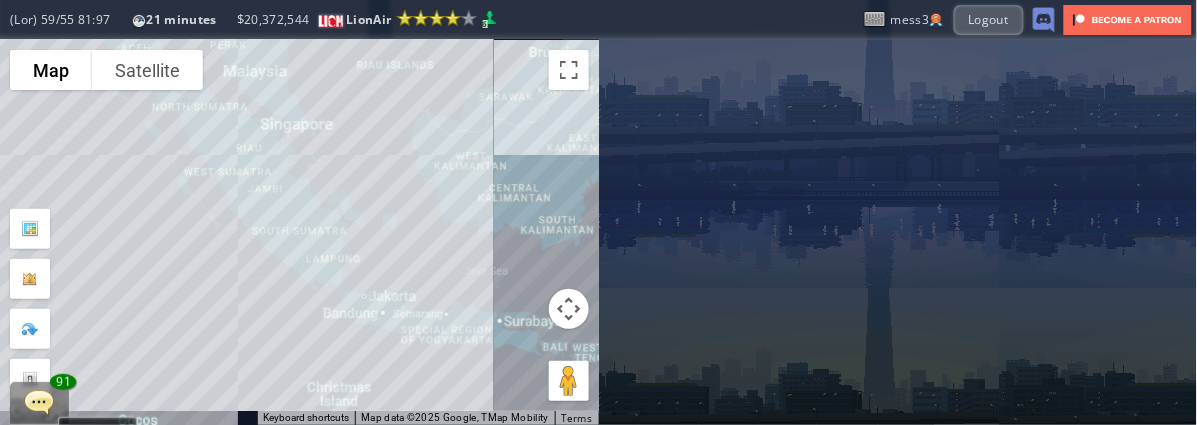 click on "To navigate, press the arrow keys." at bounding box center (299, 232) 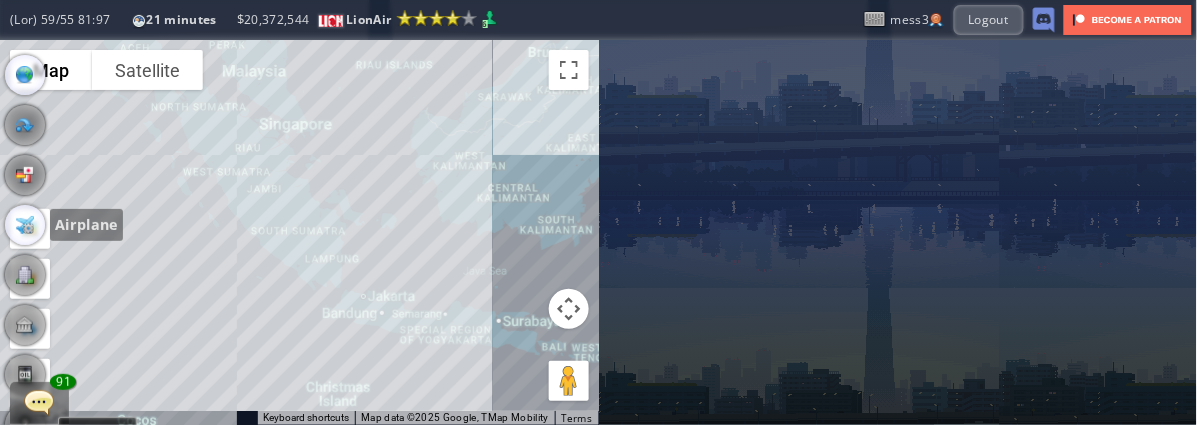 click at bounding box center (25, 225) 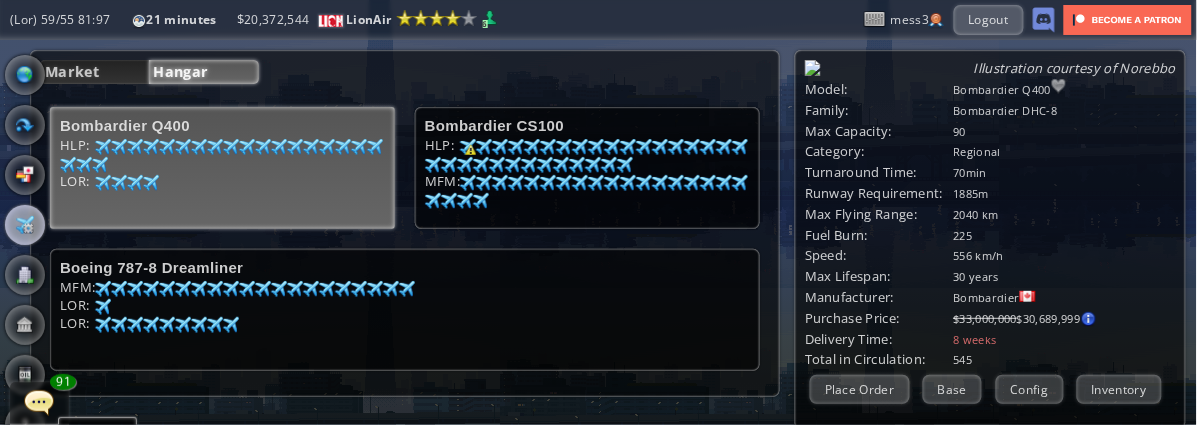 scroll, scrollTop: 462, scrollLeft: 0, axis: vertical 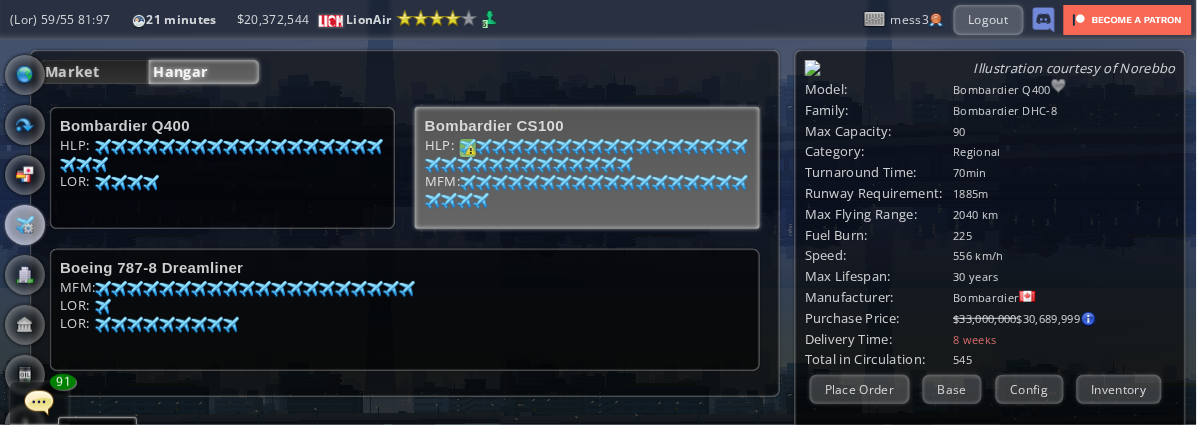 click at bounding box center [103, 147] 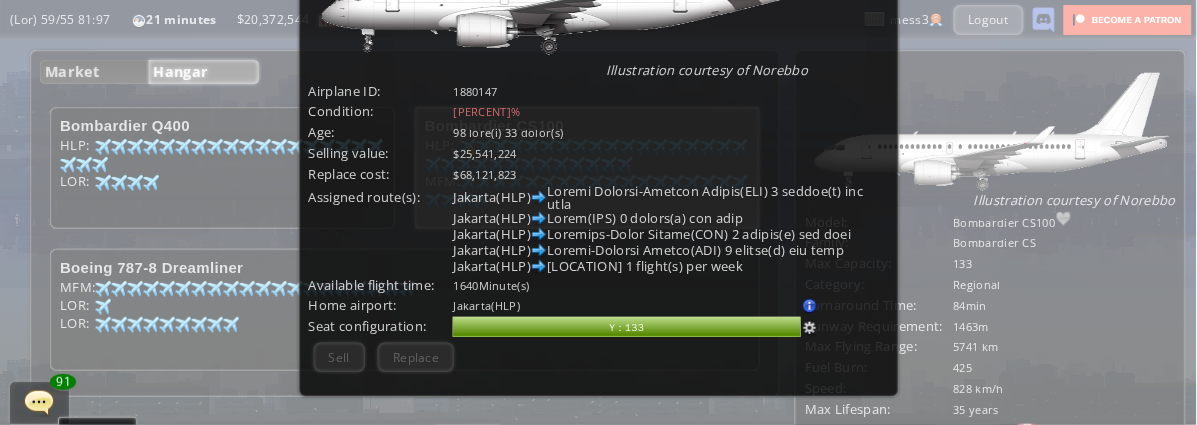 scroll, scrollTop: 111, scrollLeft: 0, axis: vertical 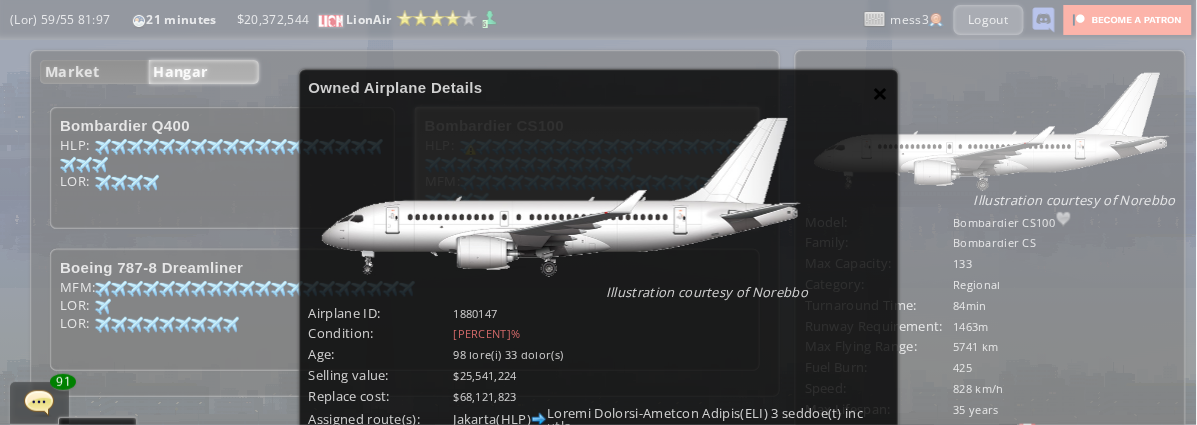 click on "×" at bounding box center (880, 93) 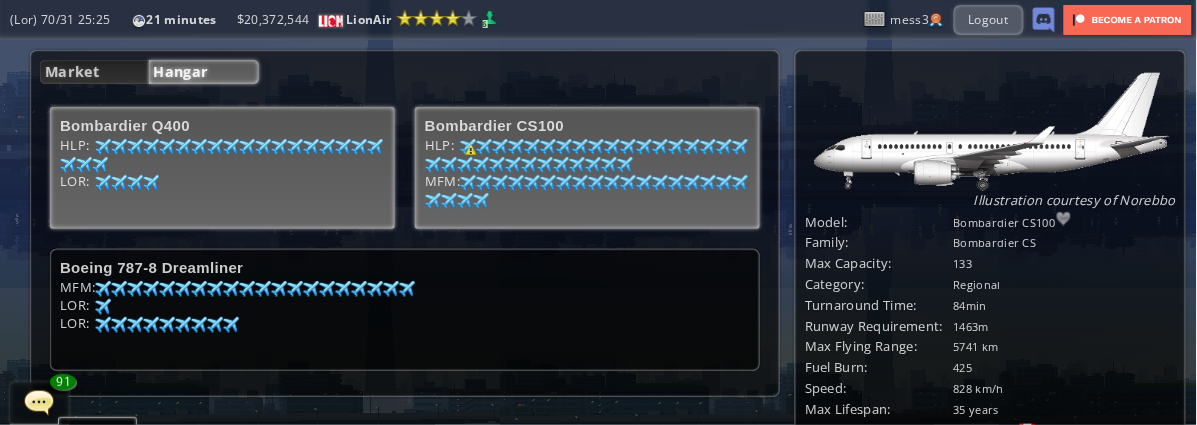 scroll, scrollTop: 351, scrollLeft: 0, axis: vertical 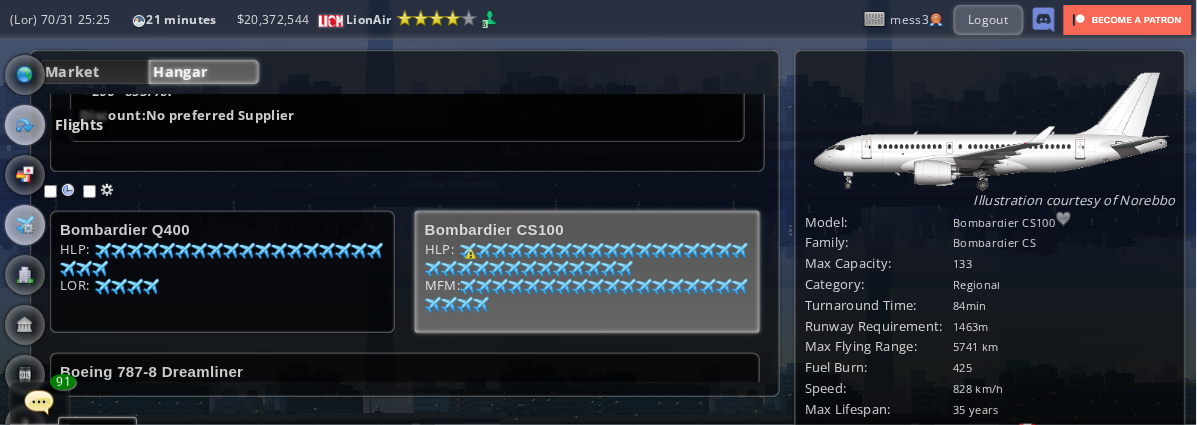 click at bounding box center (25, 125) 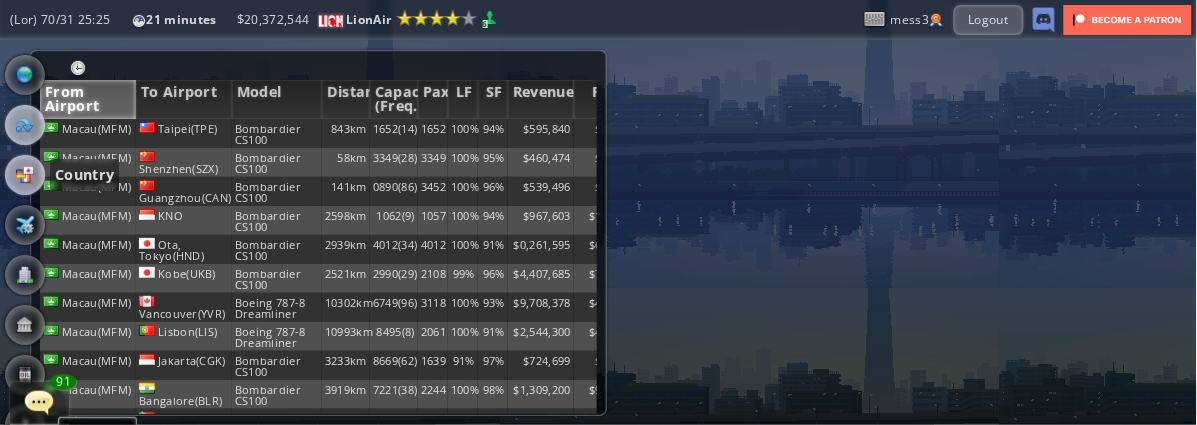 click at bounding box center [25, 175] 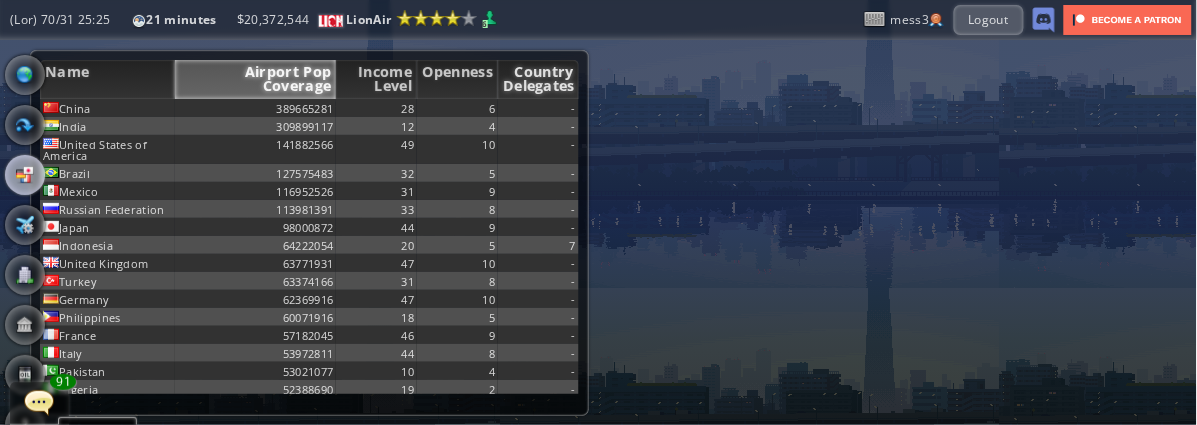 click on "Country Delegates" at bounding box center [538, 79] 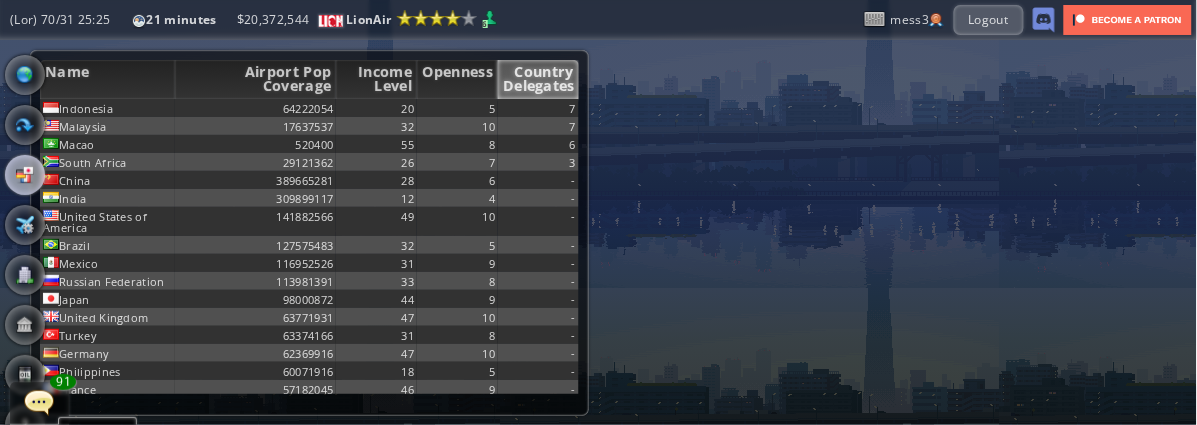 click on "7" at bounding box center [538, 108] 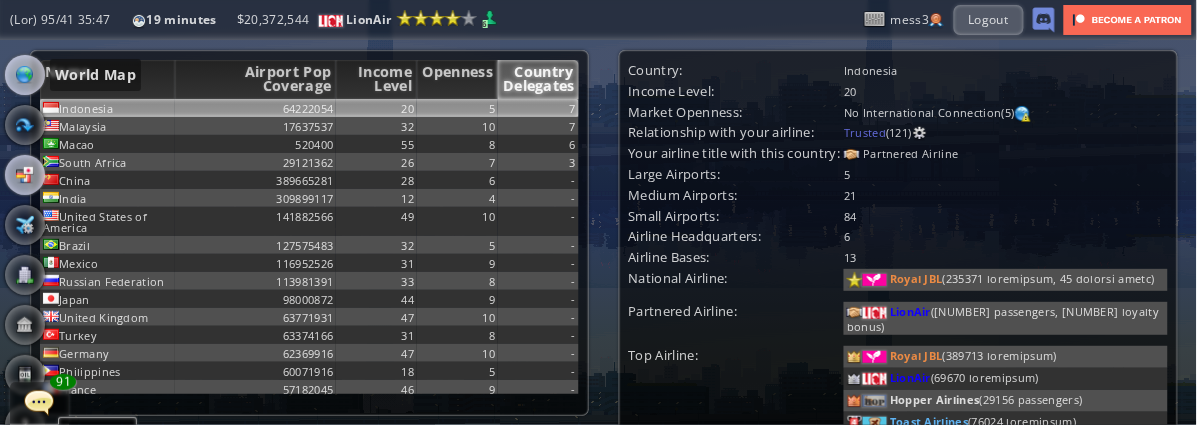 click at bounding box center (25, 75) 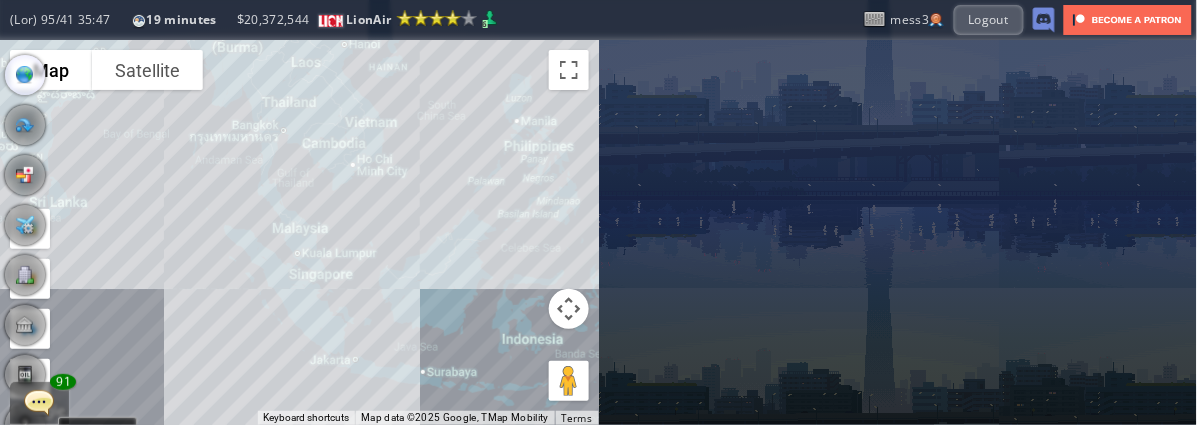 drag, startPoint x: 418, startPoint y: 144, endPoint x: 418, endPoint y: 301, distance: 157 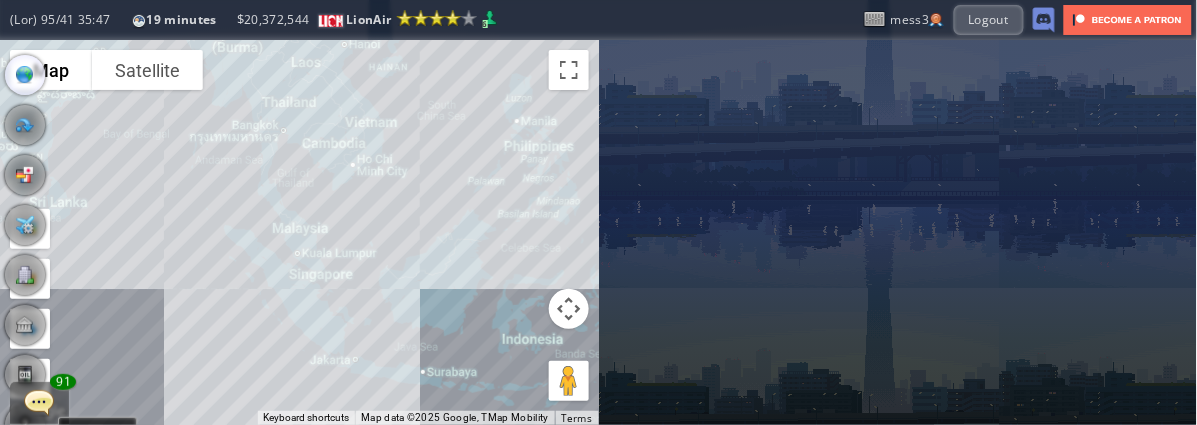 click on "To navigate, press the arrow keys." at bounding box center [299, 232] 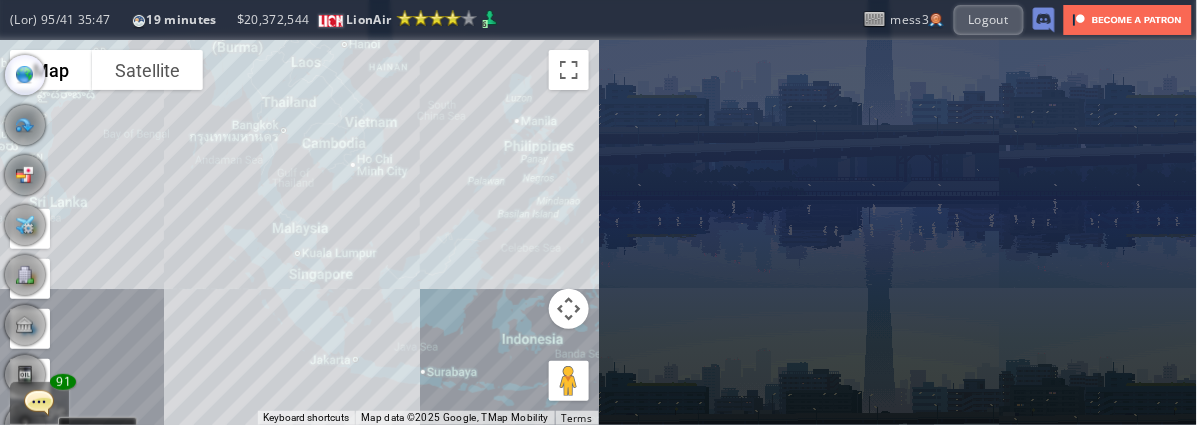 click on "To navigate, press the arrow keys." at bounding box center (299, 232) 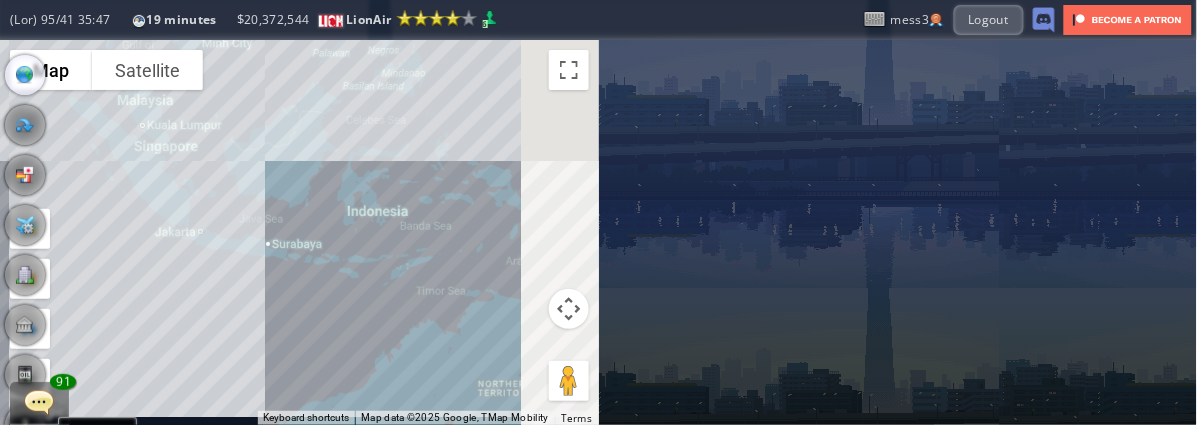 drag, startPoint x: 415, startPoint y: 274, endPoint x: 265, endPoint y: 154, distance: 192.09373 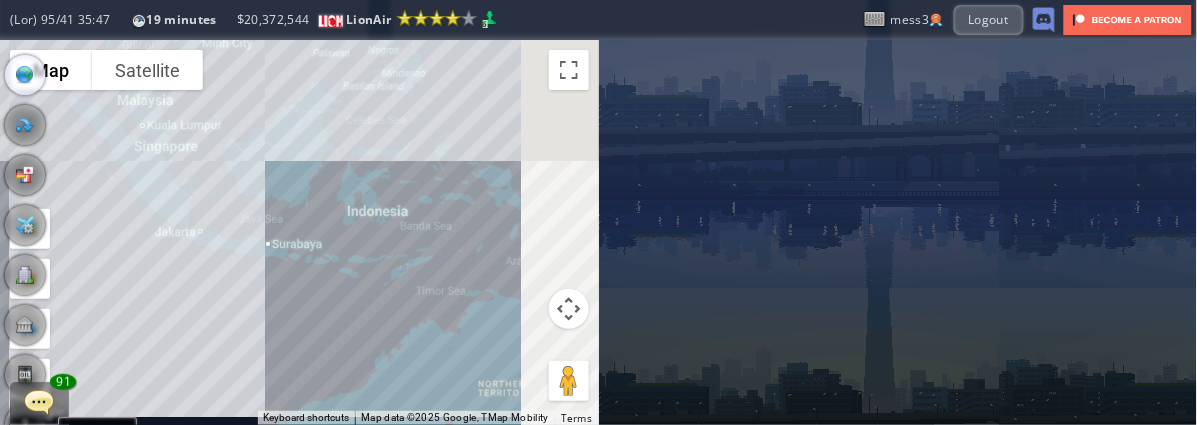 click on "To navigate, press the arrow keys." at bounding box center [299, 232] 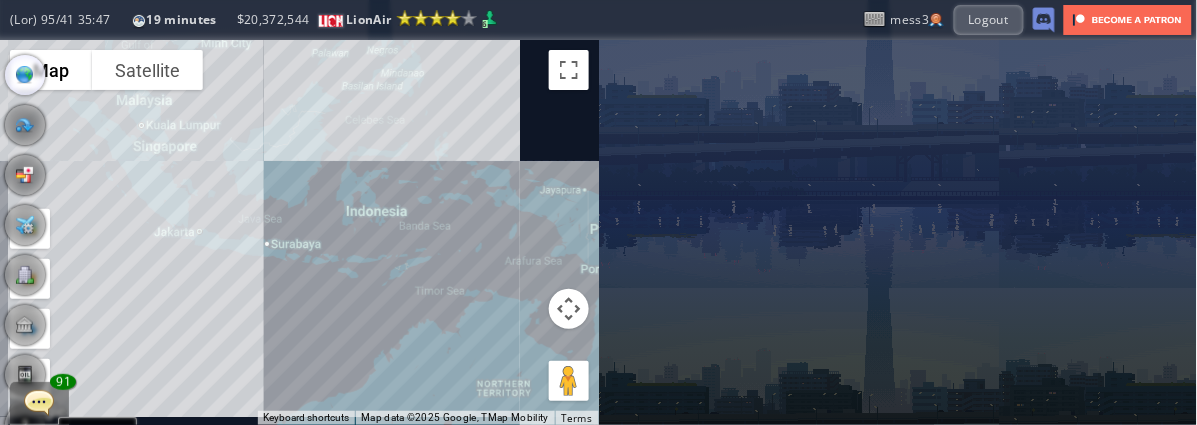 click on "To navigate, press the arrow keys." at bounding box center (299, 232) 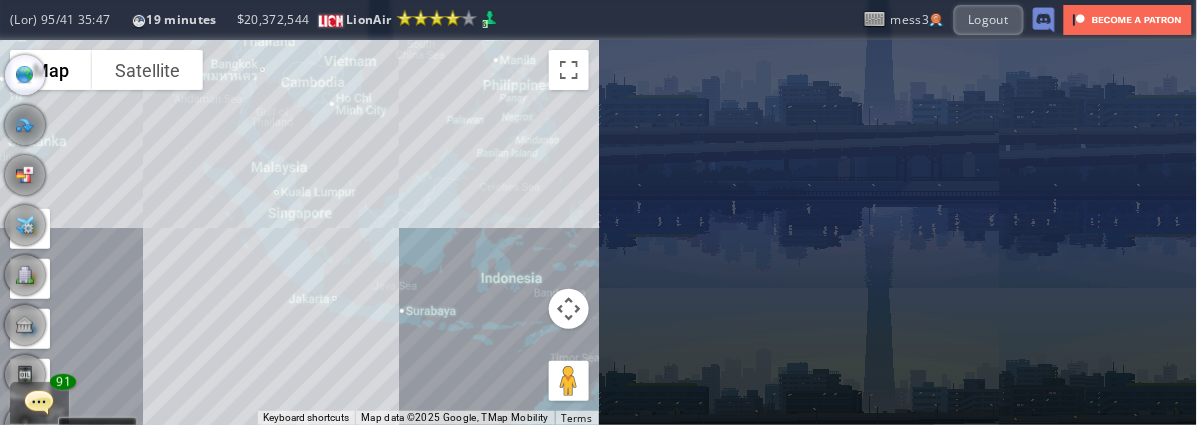 drag, startPoint x: 346, startPoint y: 120, endPoint x: 466, endPoint y: 190, distance: 138.92444 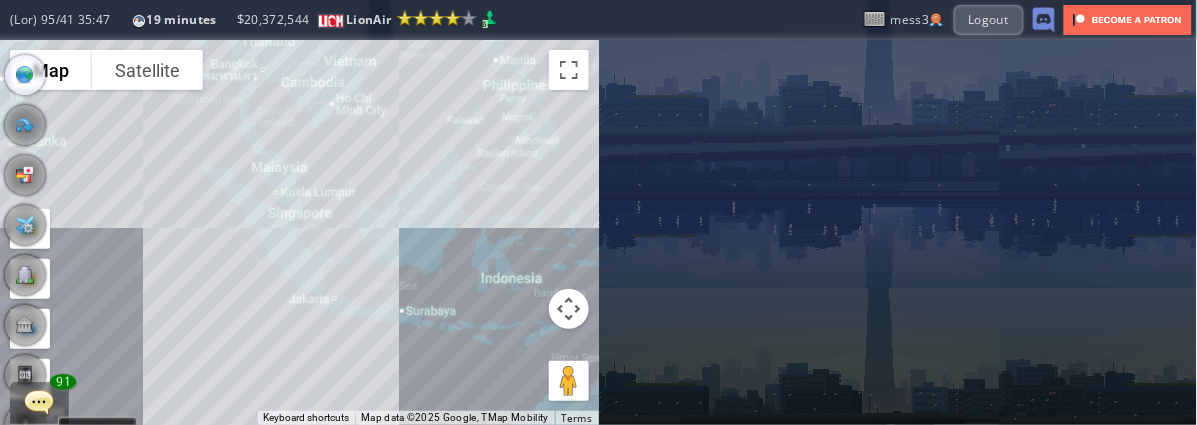 click on "To navigate, press the arrow keys." at bounding box center (299, 232) 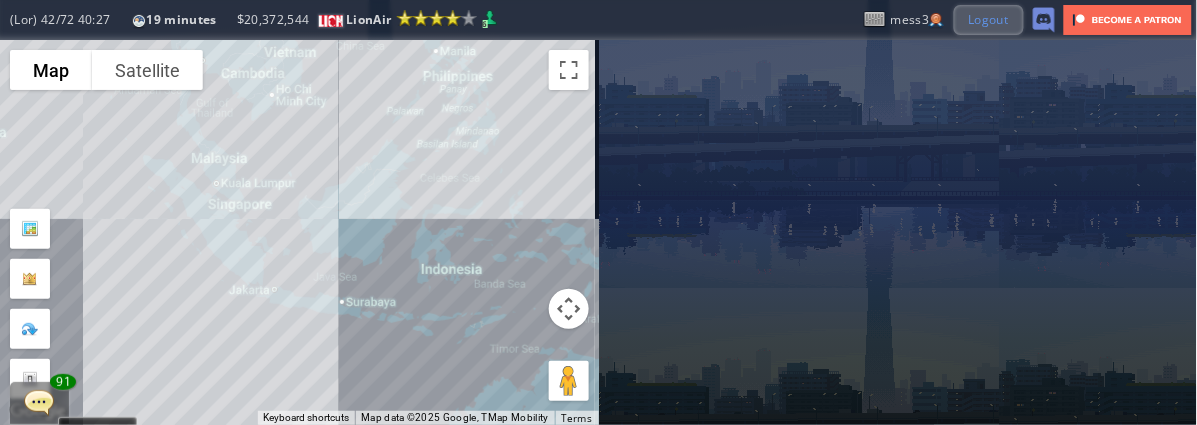 click on "Logout" at bounding box center (989, 19) 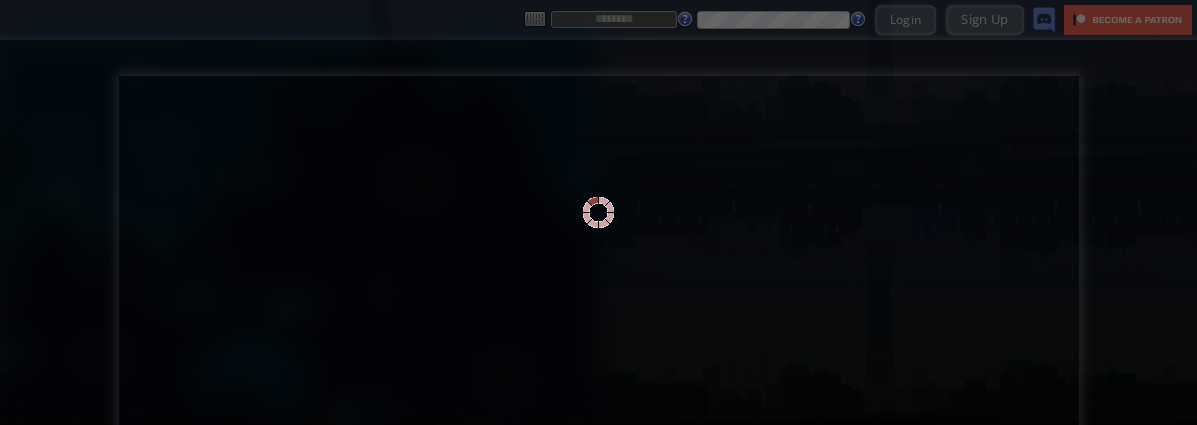 scroll, scrollTop: 0, scrollLeft: 0, axis: both 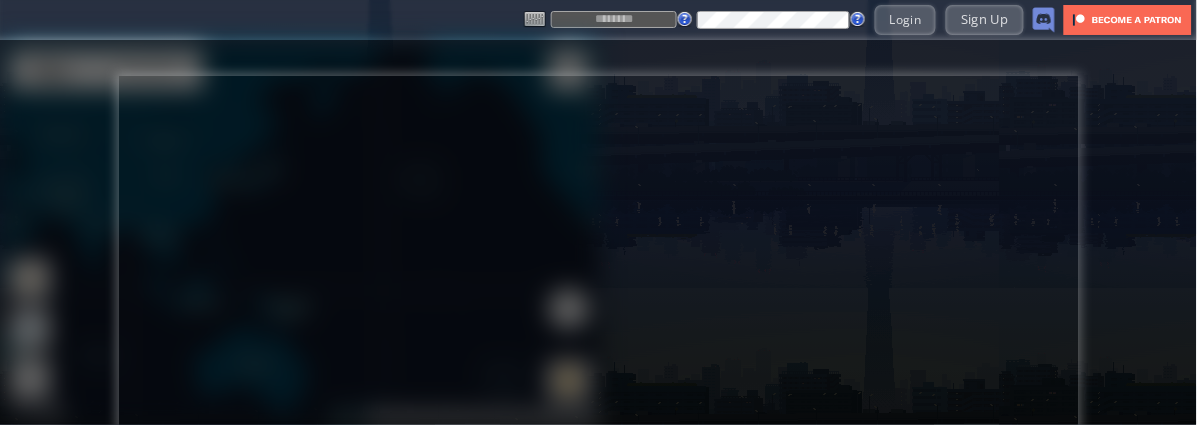 click at bounding box center (0, 425) 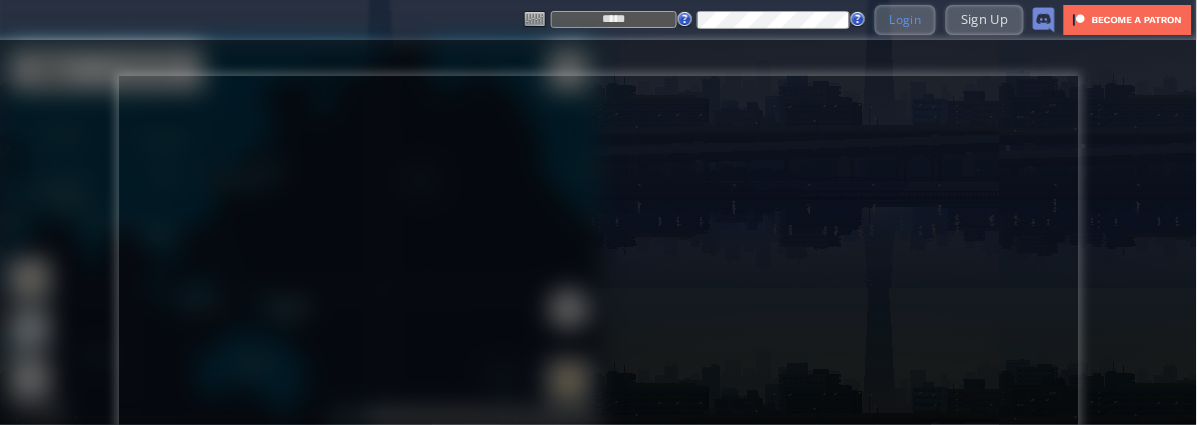click on "Login" at bounding box center (906, 19) 